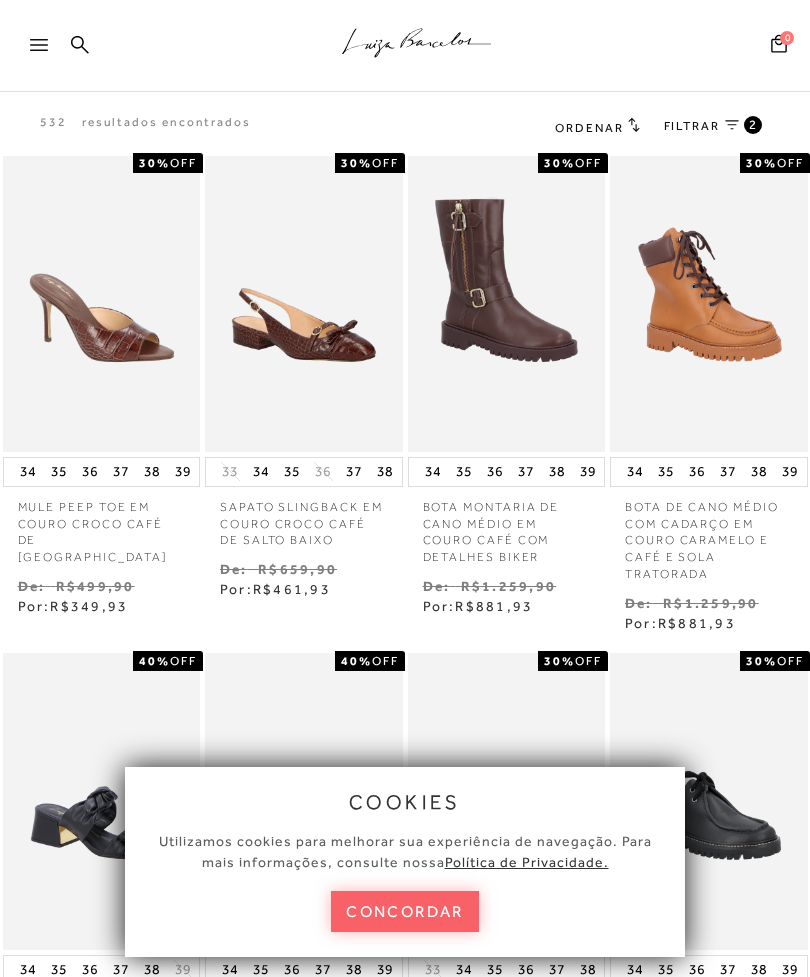scroll, scrollTop: 0, scrollLeft: 0, axis: both 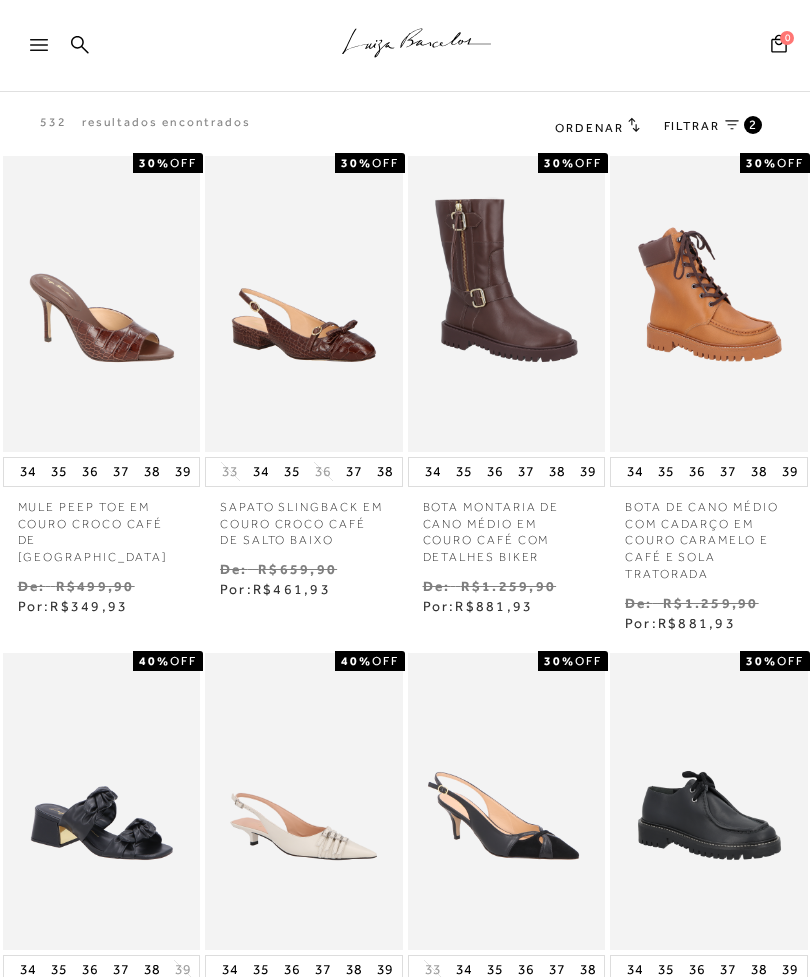 click at bounding box center [304, 304] 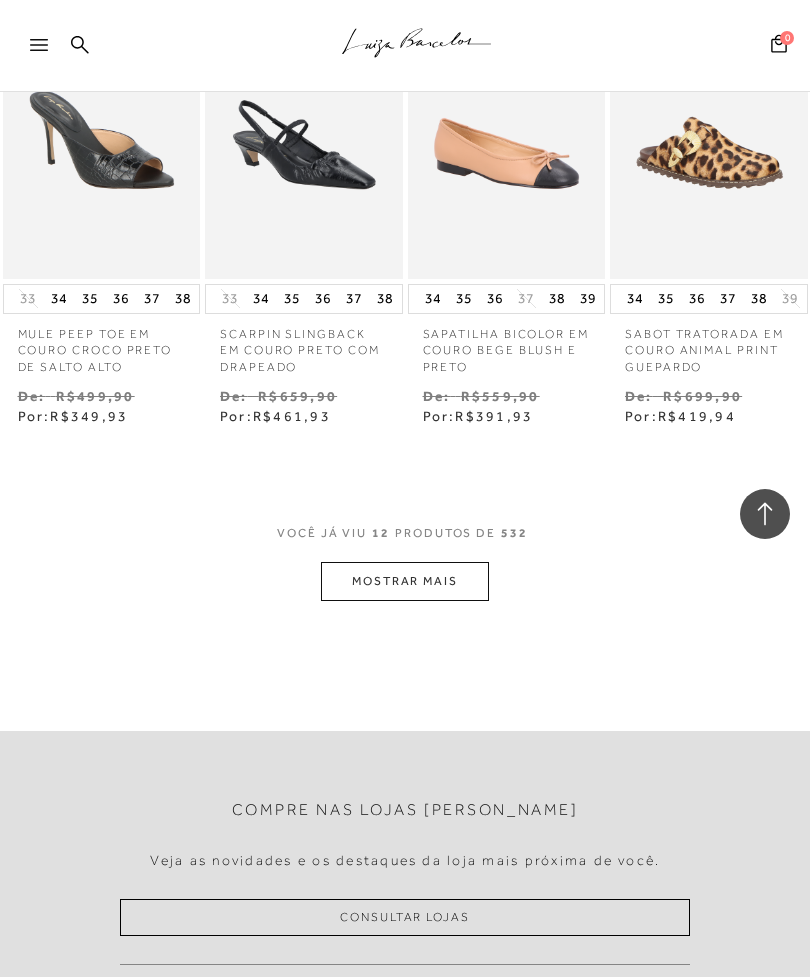 scroll, scrollTop: 1153, scrollLeft: 0, axis: vertical 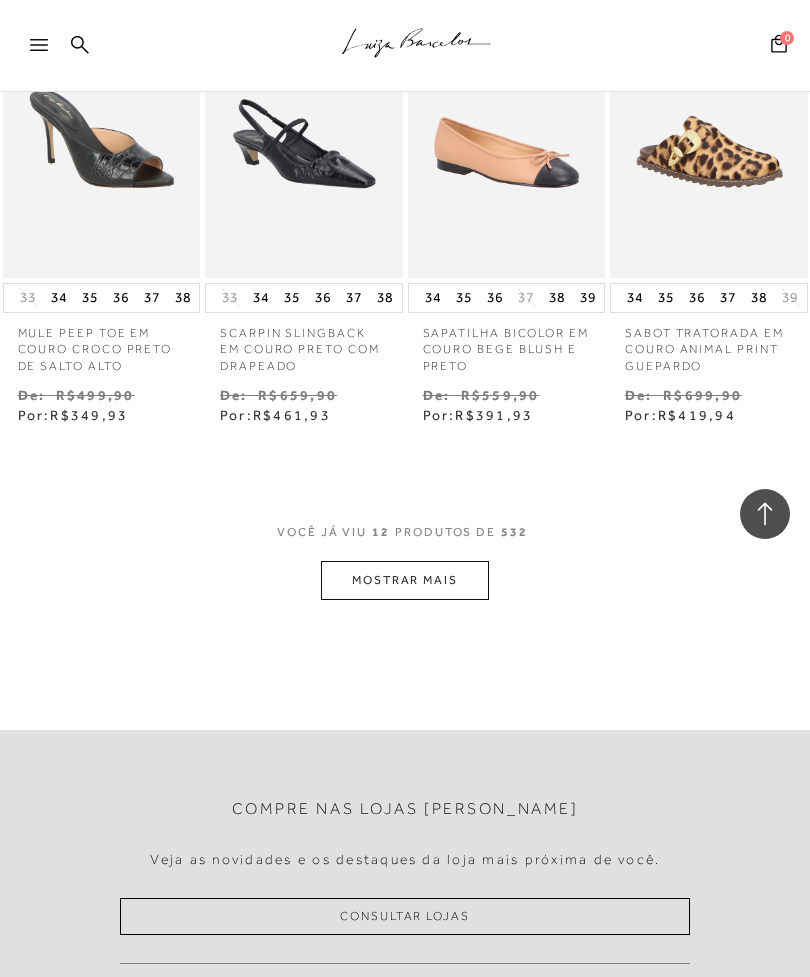 click on "MOSTRAR MAIS" at bounding box center [405, 580] 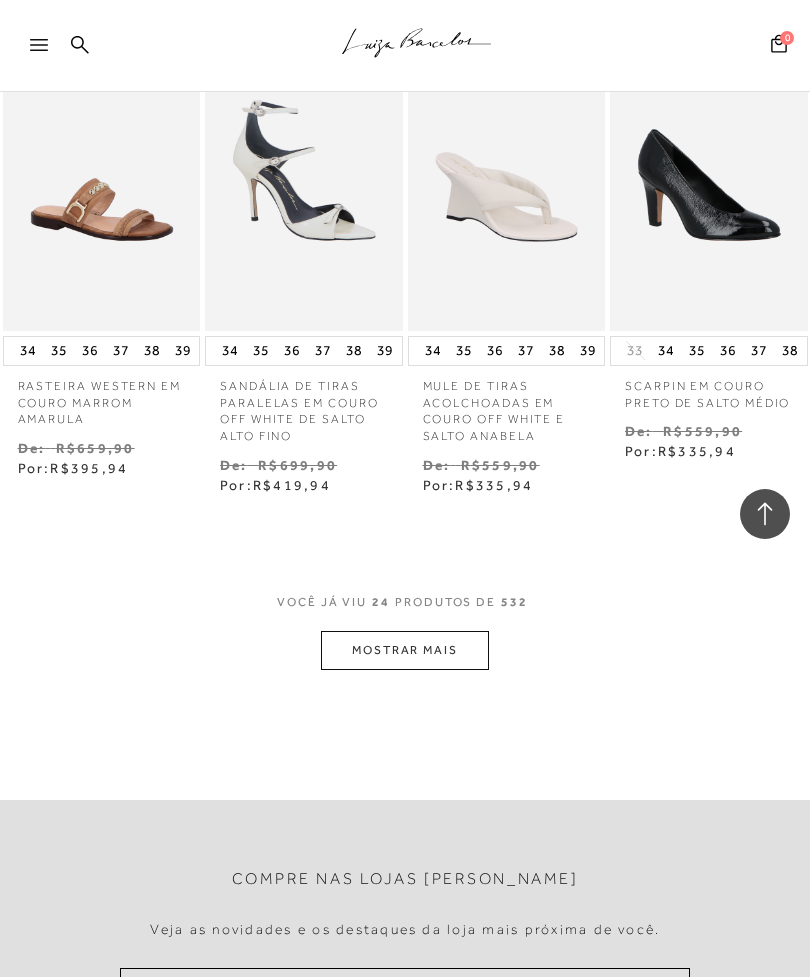 scroll, scrollTop: 0, scrollLeft: 0, axis: both 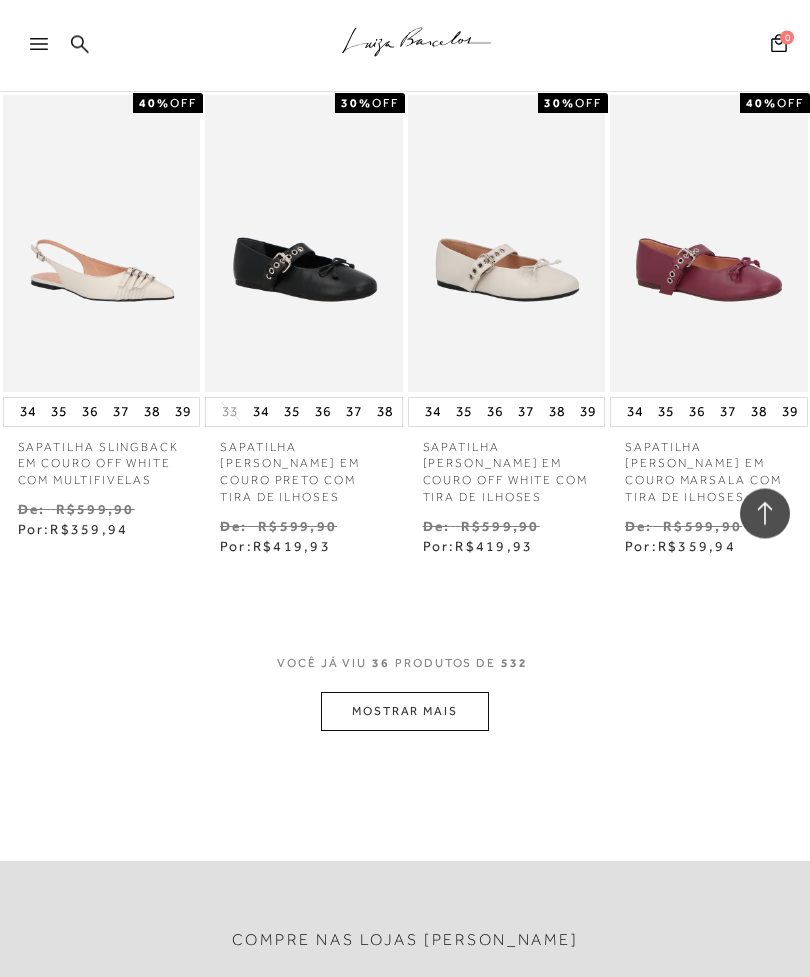 click on "MOSTRAR MAIS" at bounding box center (405, 712) 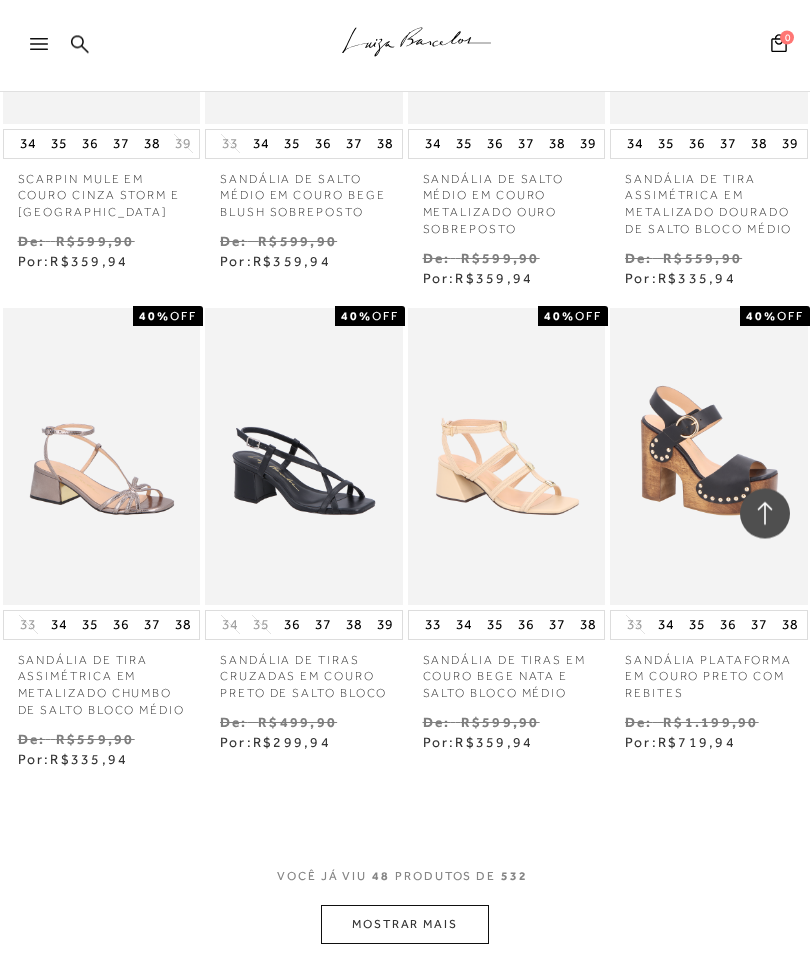 scroll, scrollTop: 5385, scrollLeft: 0, axis: vertical 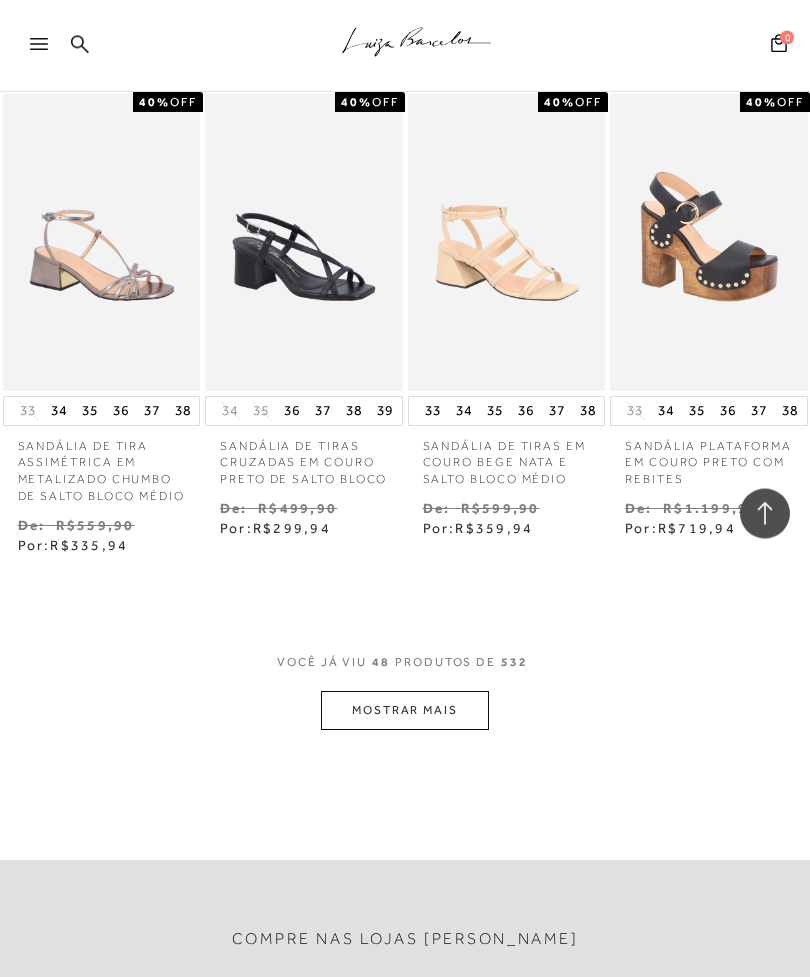 click on "MOSTRAR MAIS" at bounding box center [405, 711] 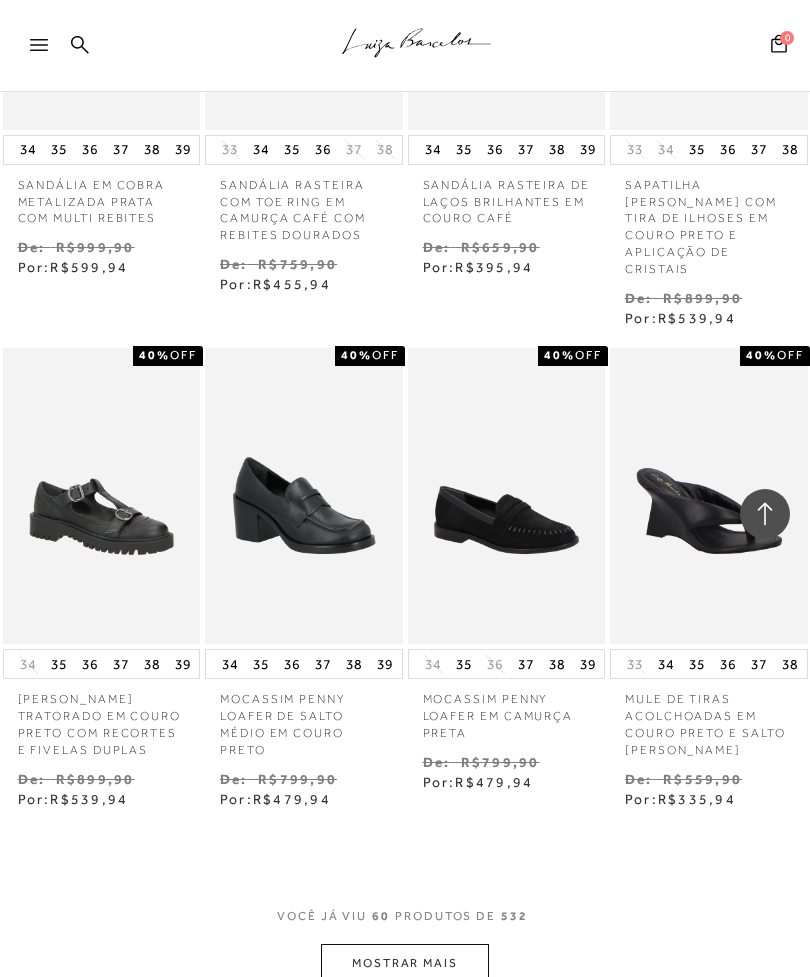 scroll, scrollTop: 6633, scrollLeft: 0, axis: vertical 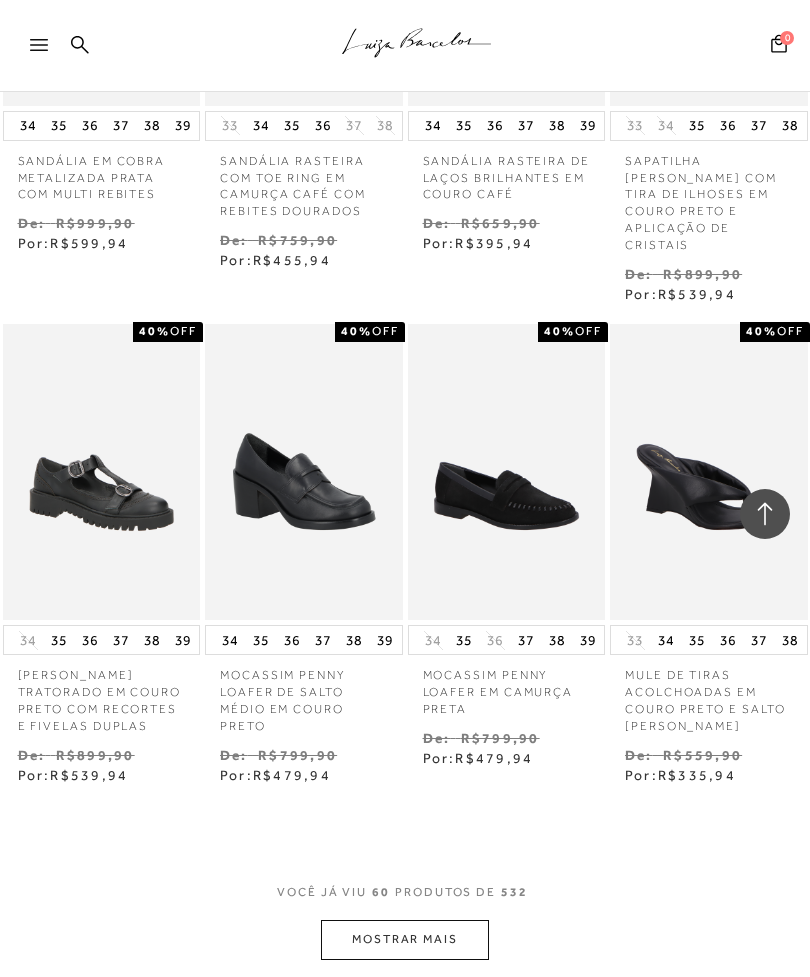 click on "MOSTRAR MAIS" at bounding box center [405, 939] 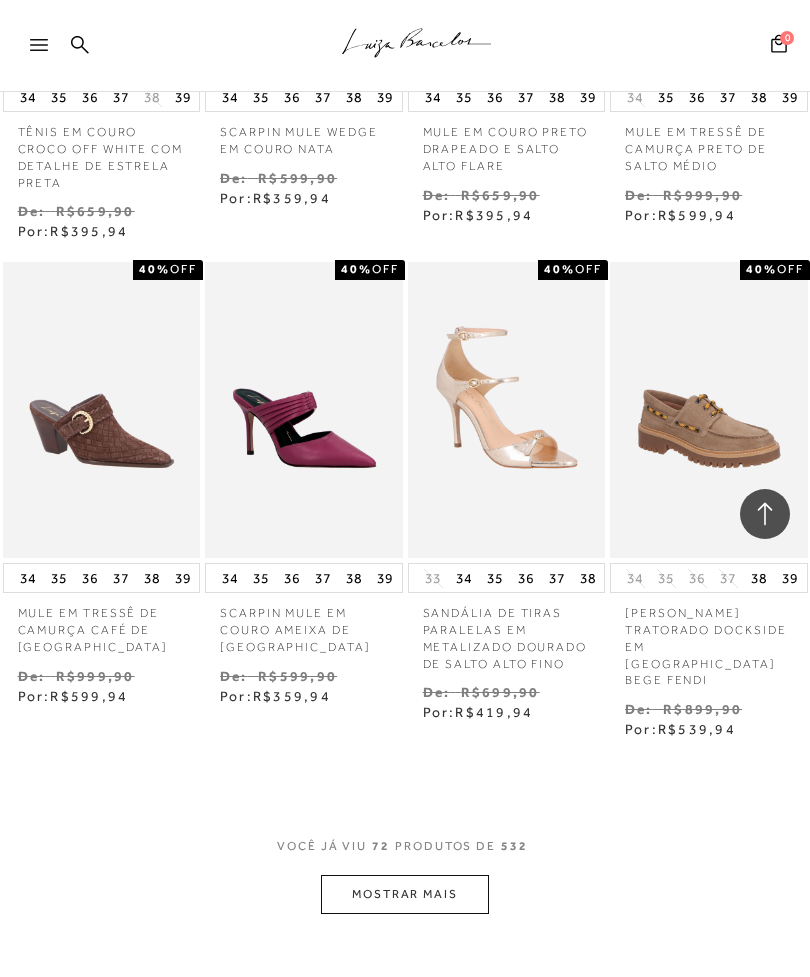 scroll, scrollTop: 8156, scrollLeft: 0, axis: vertical 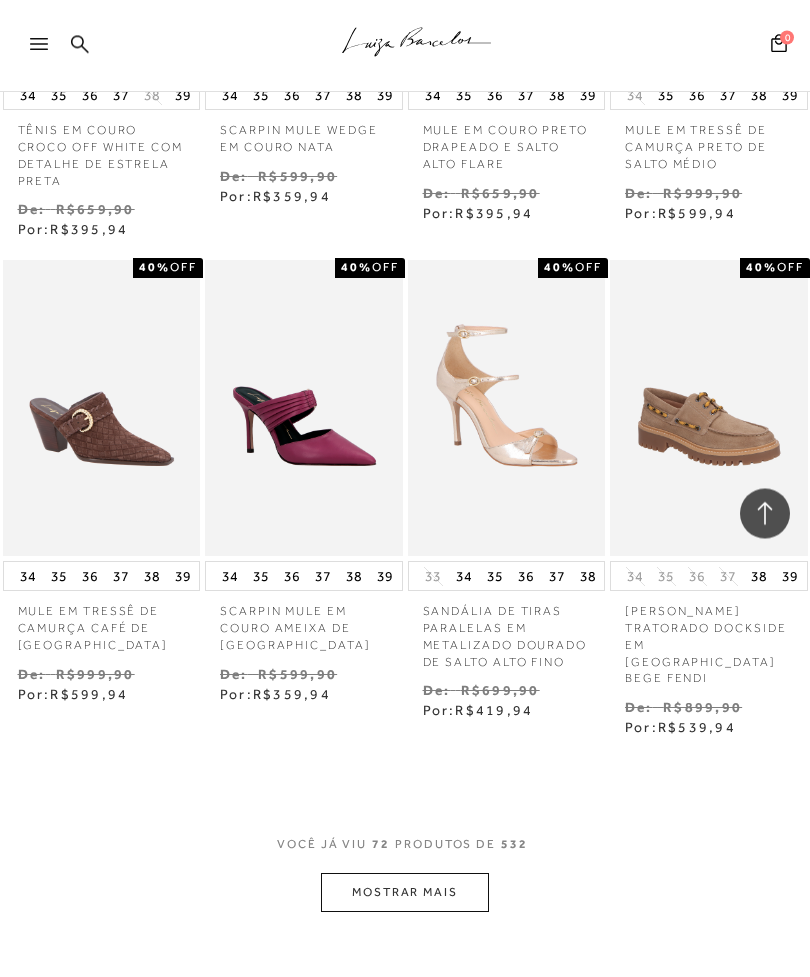 click on "MOSTRAR MAIS" at bounding box center (405, 893) 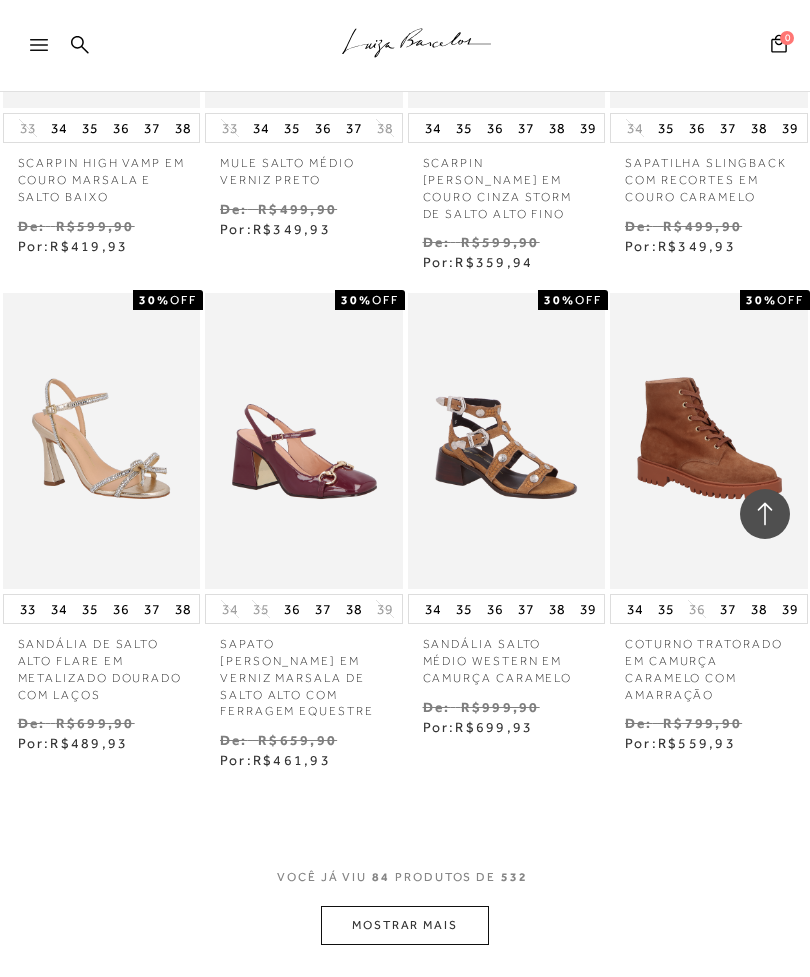 scroll, scrollTop: 9667, scrollLeft: 0, axis: vertical 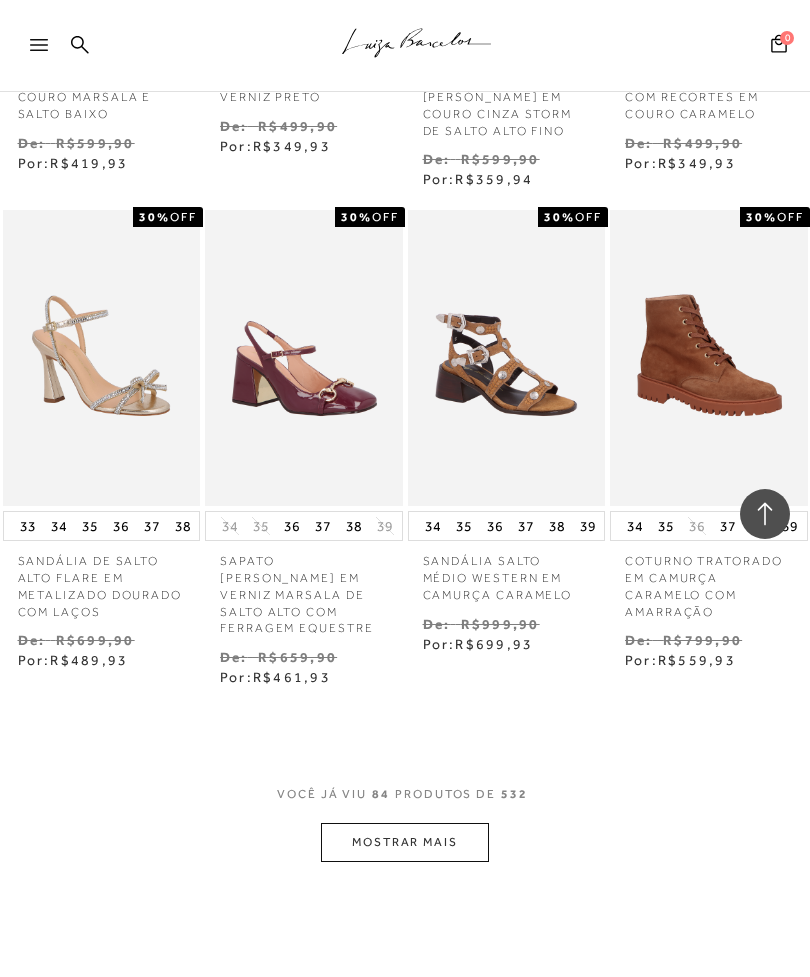 click on "MOSTRAR MAIS" at bounding box center [405, 842] 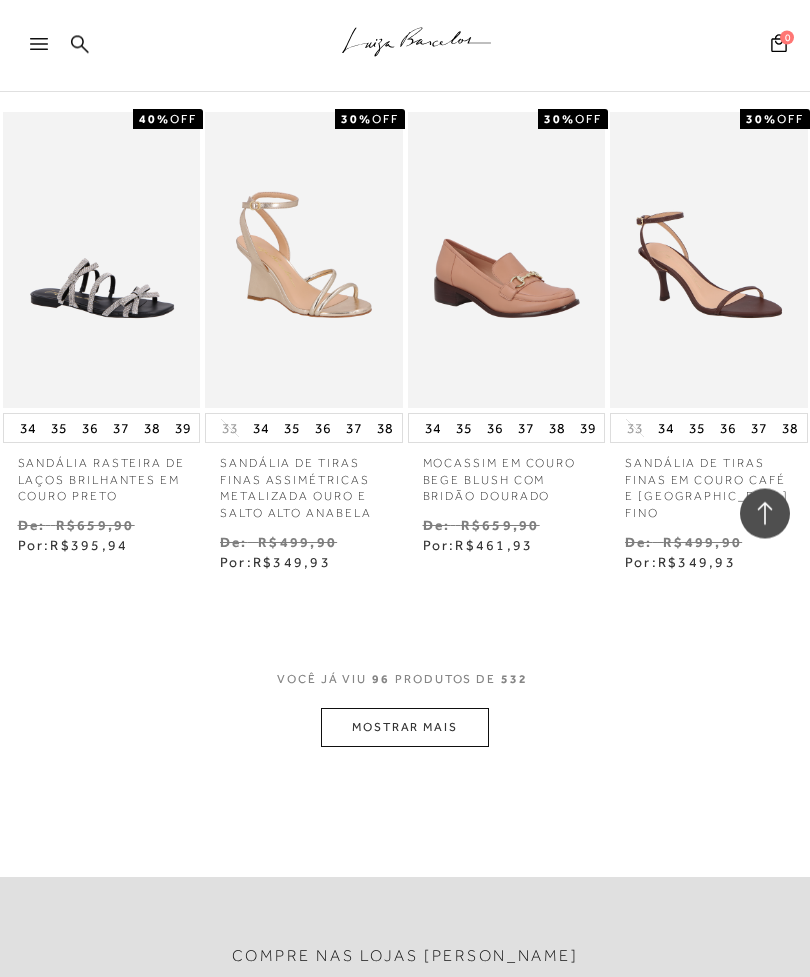 scroll, scrollTop: 11267, scrollLeft: 0, axis: vertical 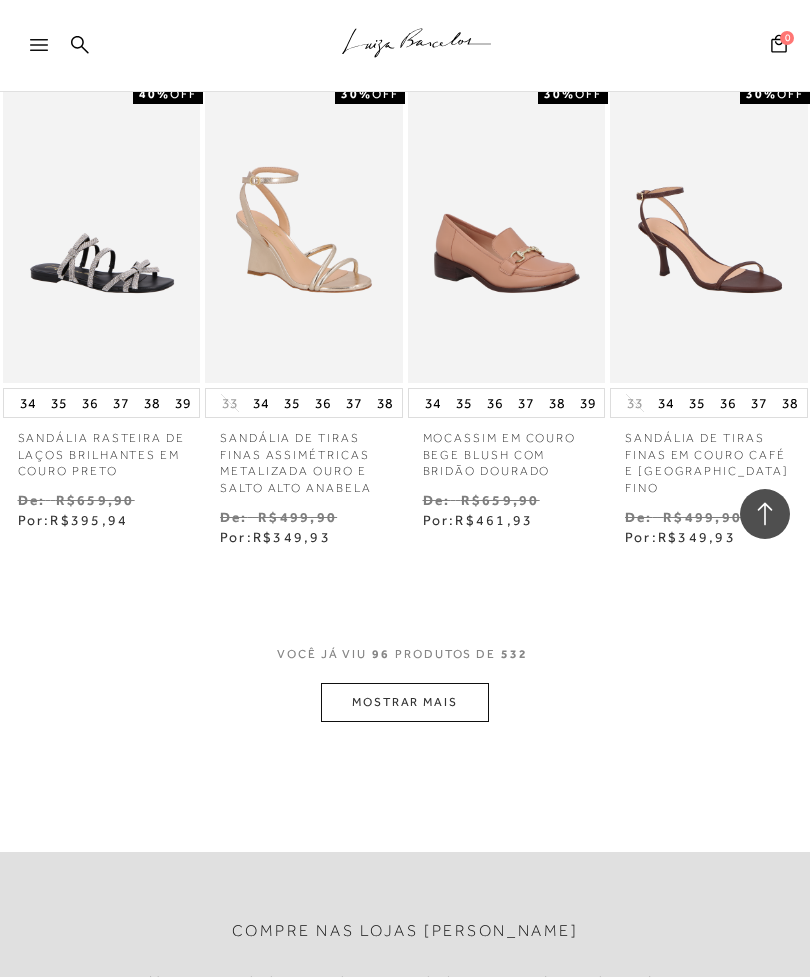 click on "MOSTRAR MAIS" at bounding box center (405, 702) 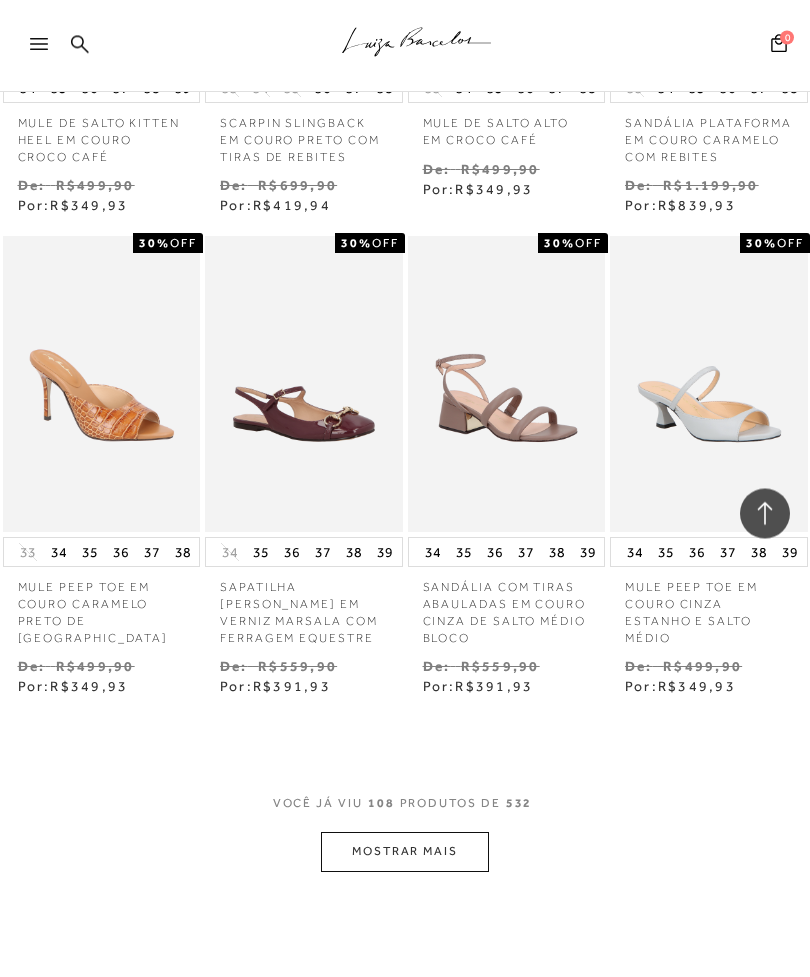 click on "37" at bounding box center [323, 553] 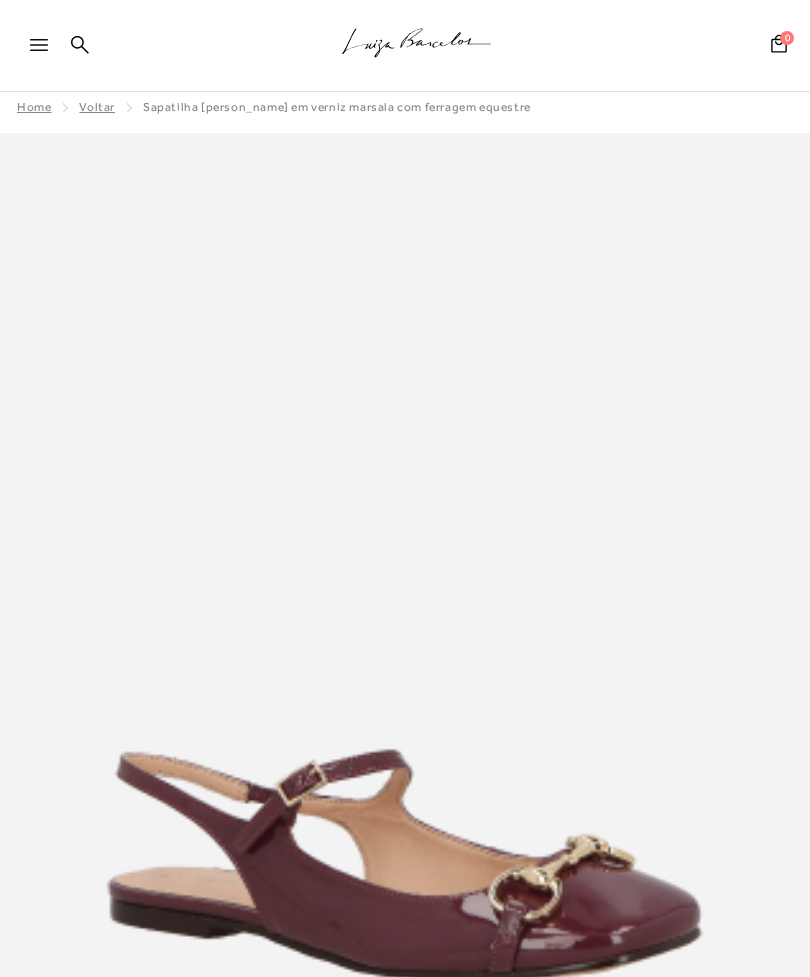 scroll, scrollTop: 0, scrollLeft: 0, axis: both 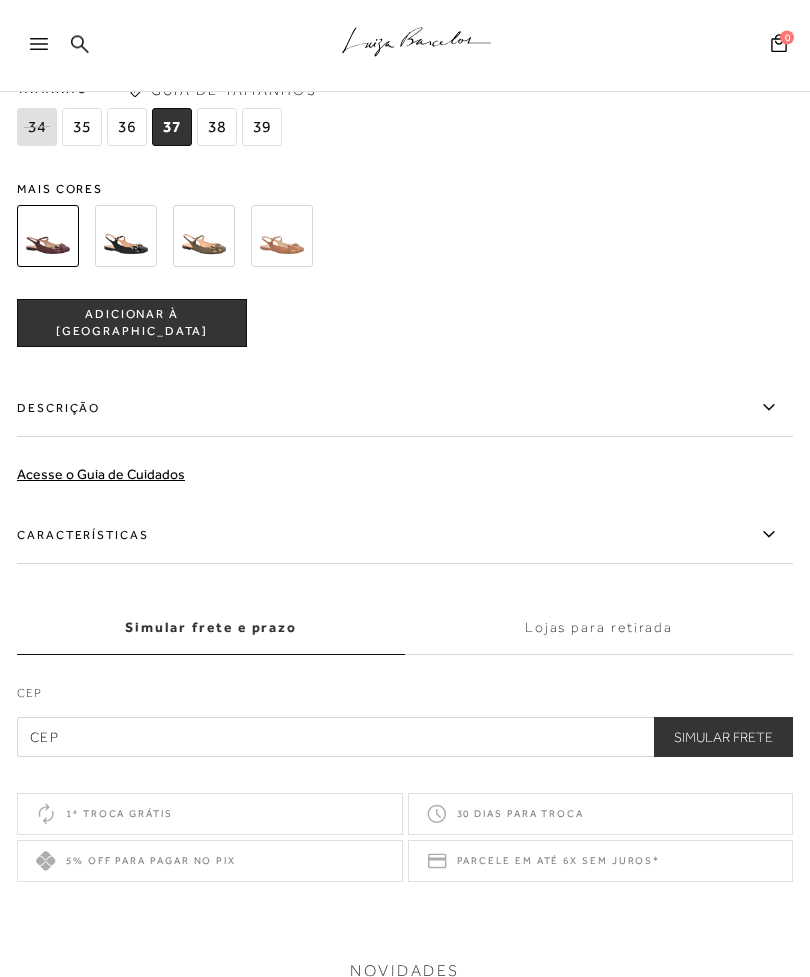 click on "ADICIONAR À SACOLA" at bounding box center (132, 324) 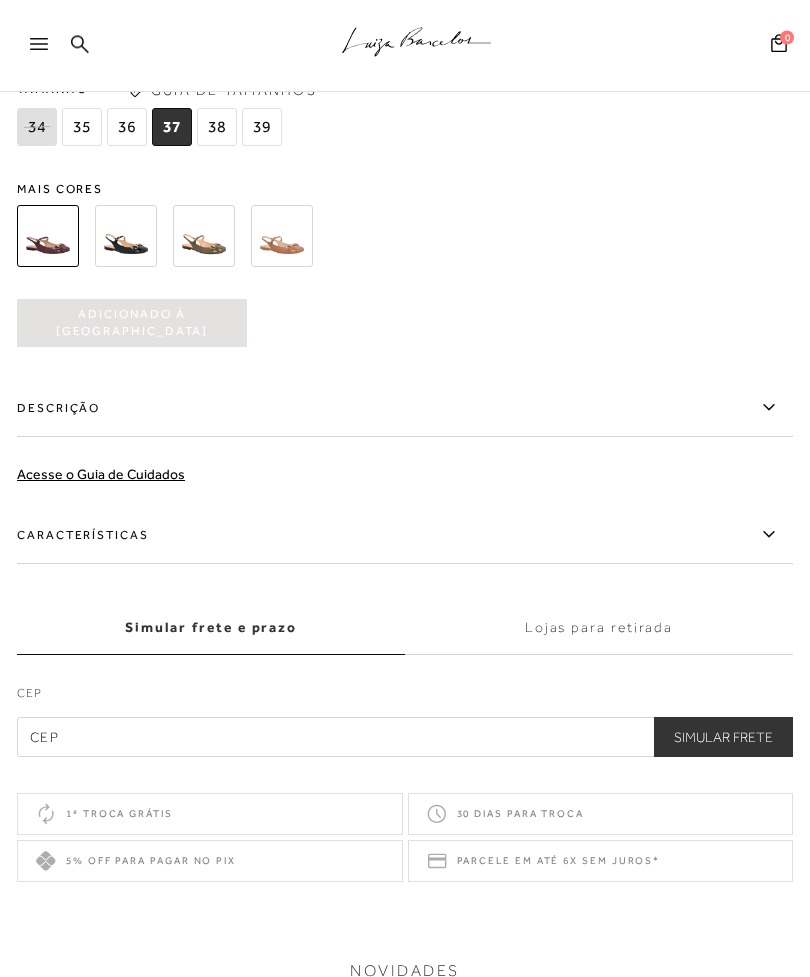 scroll, scrollTop: 1578, scrollLeft: 0, axis: vertical 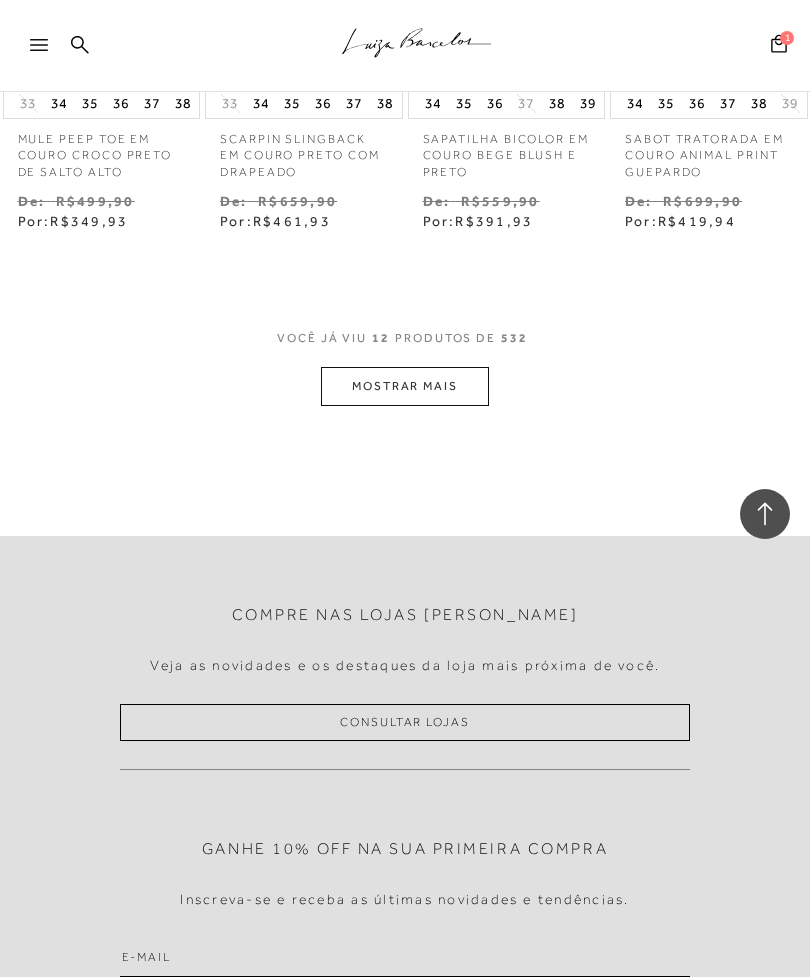 click on "MOSTRAR MAIS" at bounding box center (405, 386) 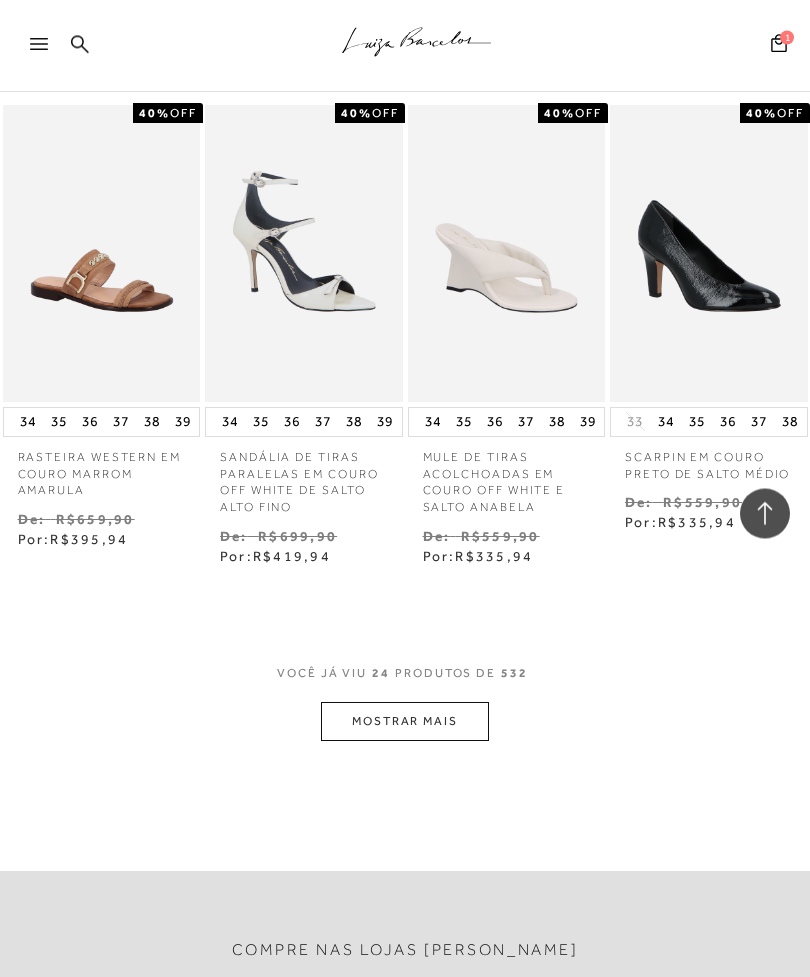 scroll, scrollTop: 2556, scrollLeft: 0, axis: vertical 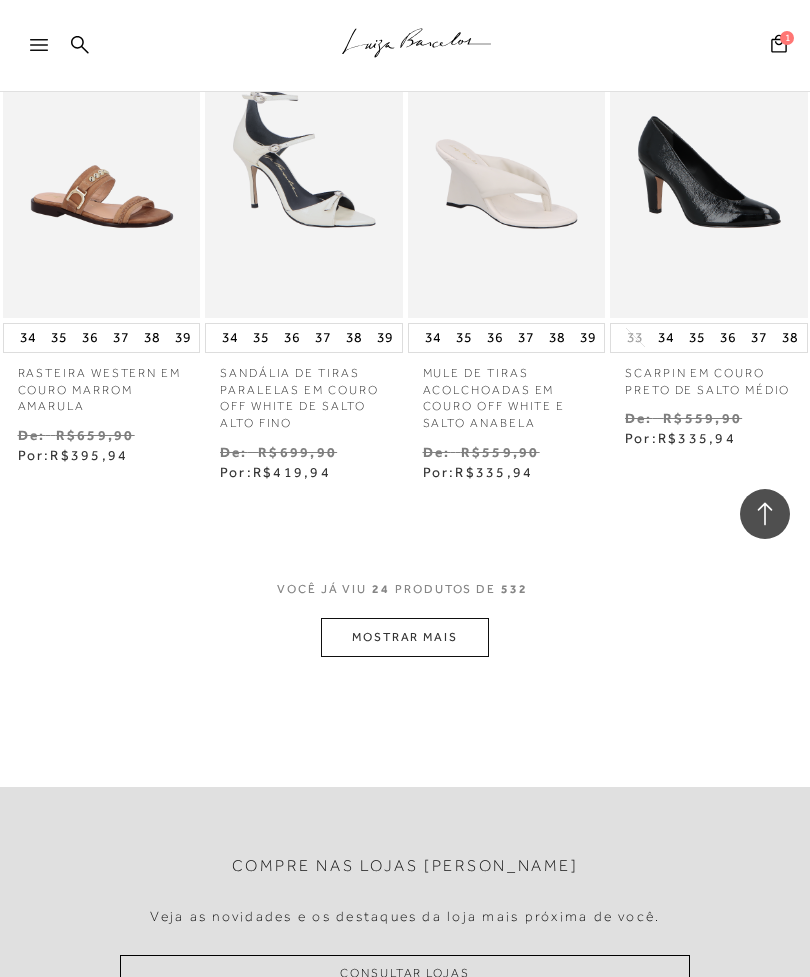 click on "MOSTRAR MAIS" at bounding box center (405, 637) 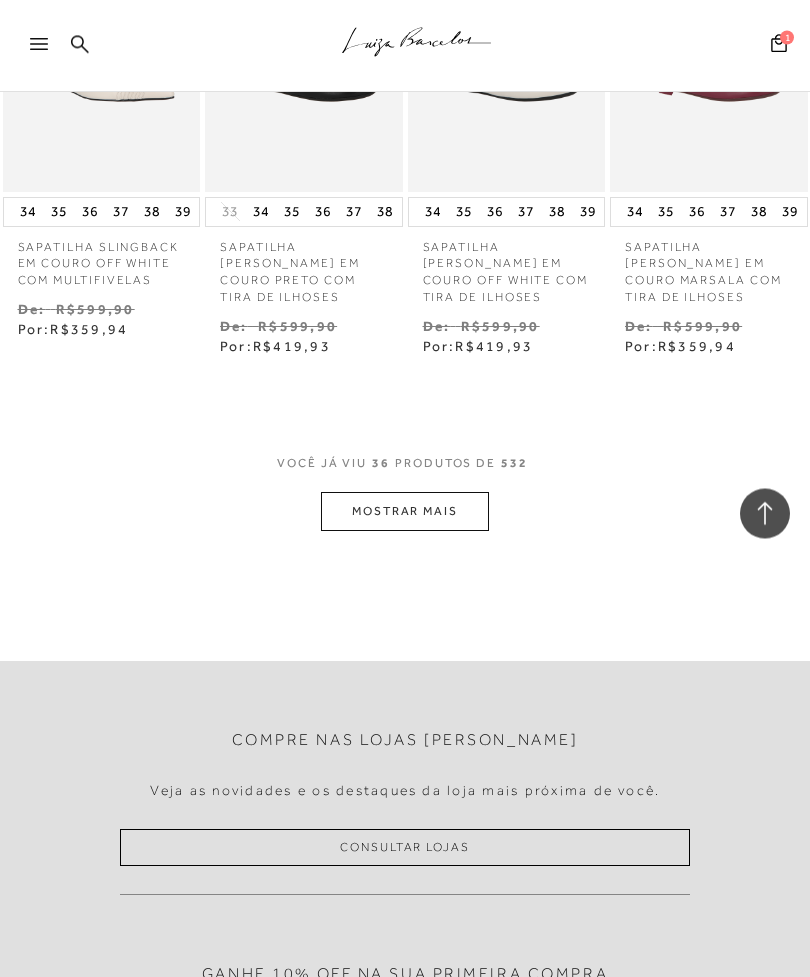 scroll, scrollTop: 4188, scrollLeft: 0, axis: vertical 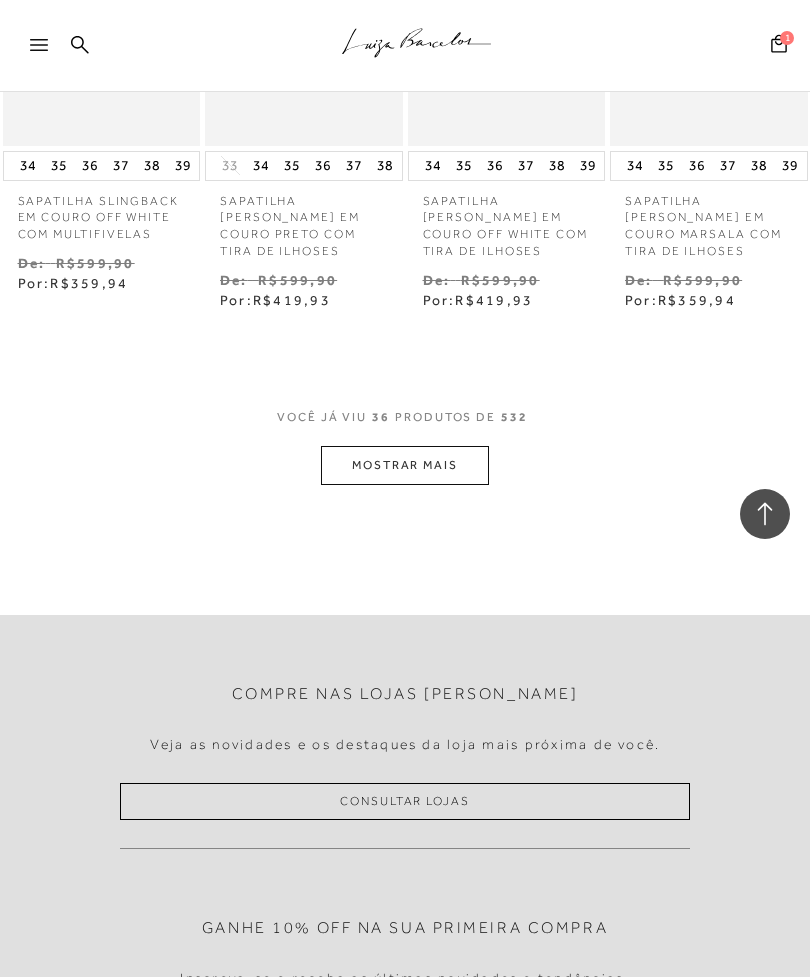 click on "MOSTRAR MAIS" at bounding box center (405, 465) 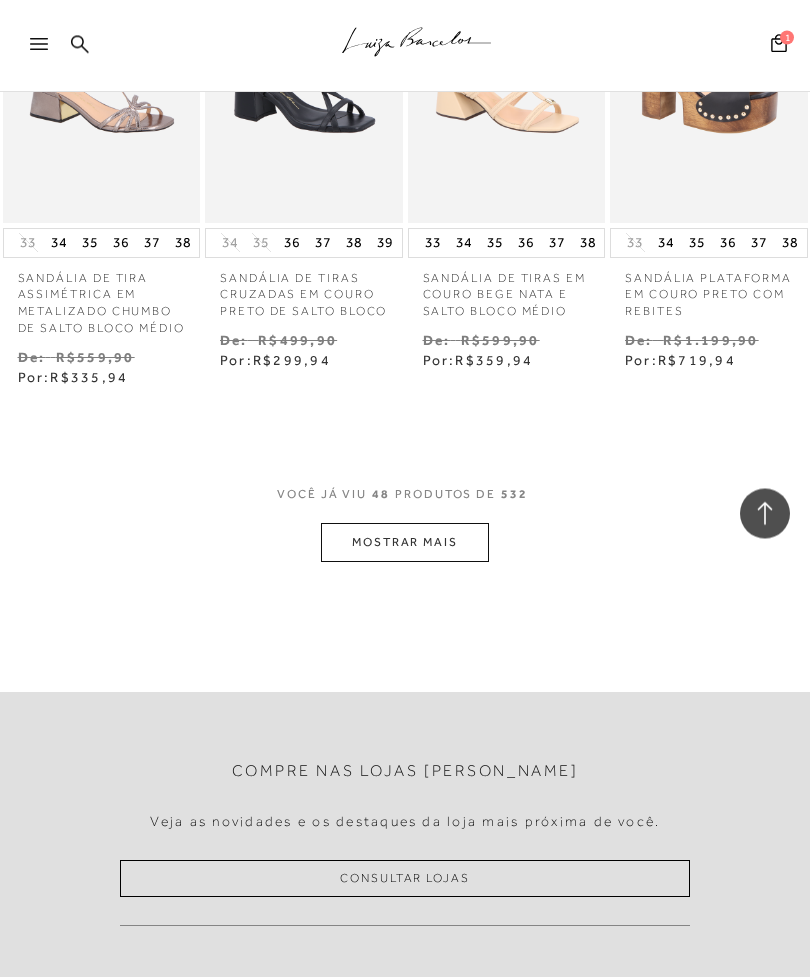 click on "MOSTRAR MAIS" at bounding box center [405, 543] 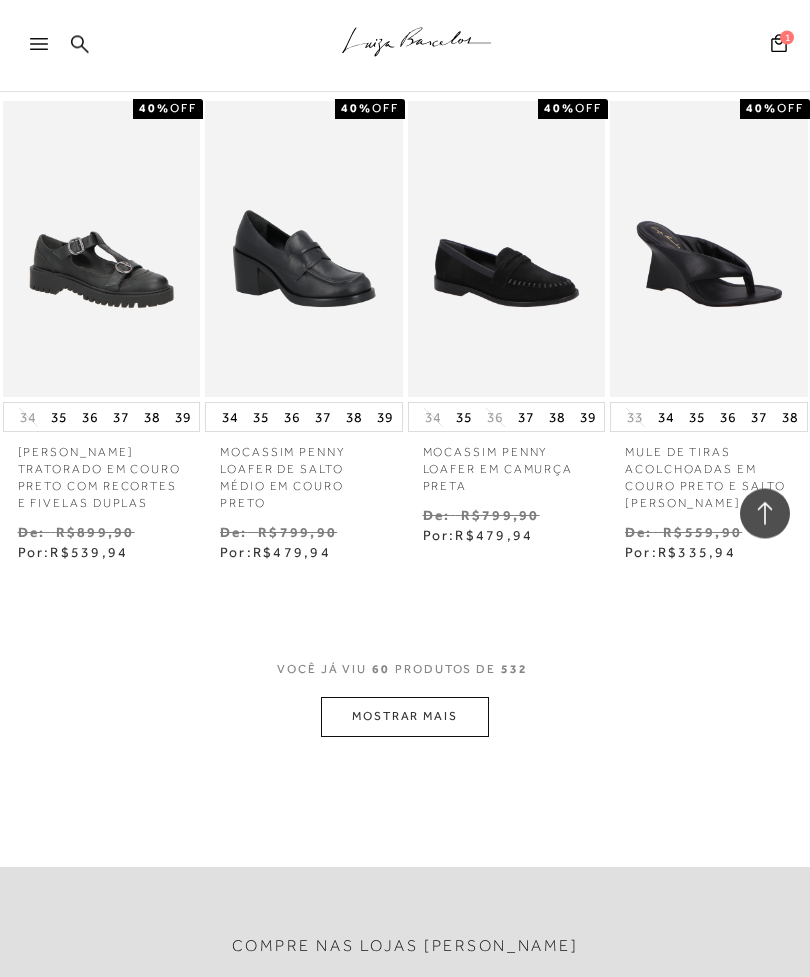 scroll, scrollTop: 7042, scrollLeft: 0, axis: vertical 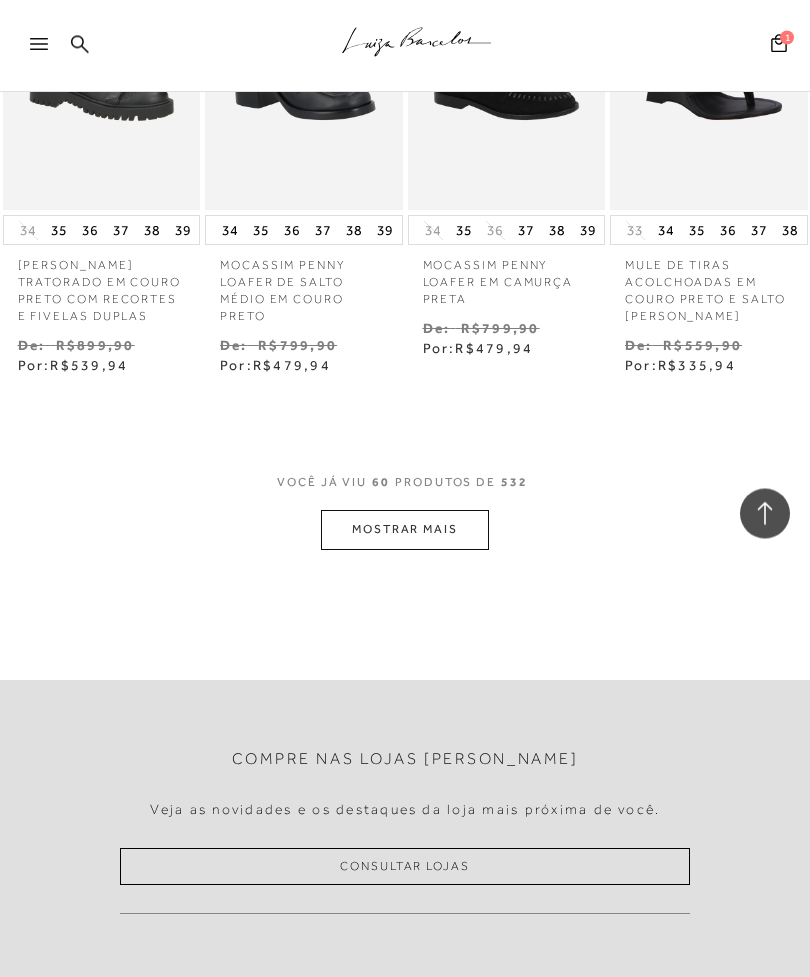 click on "MOSTRAR MAIS" at bounding box center (405, 530) 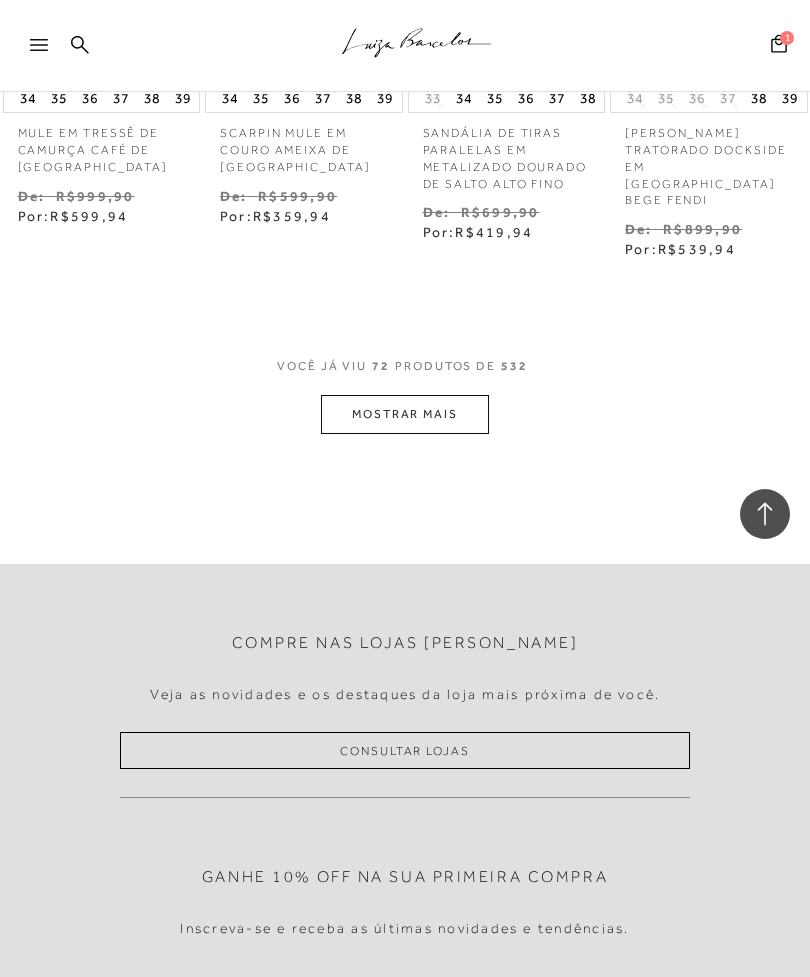 scroll, scrollTop: 8786, scrollLeft: 0, axis: vertical 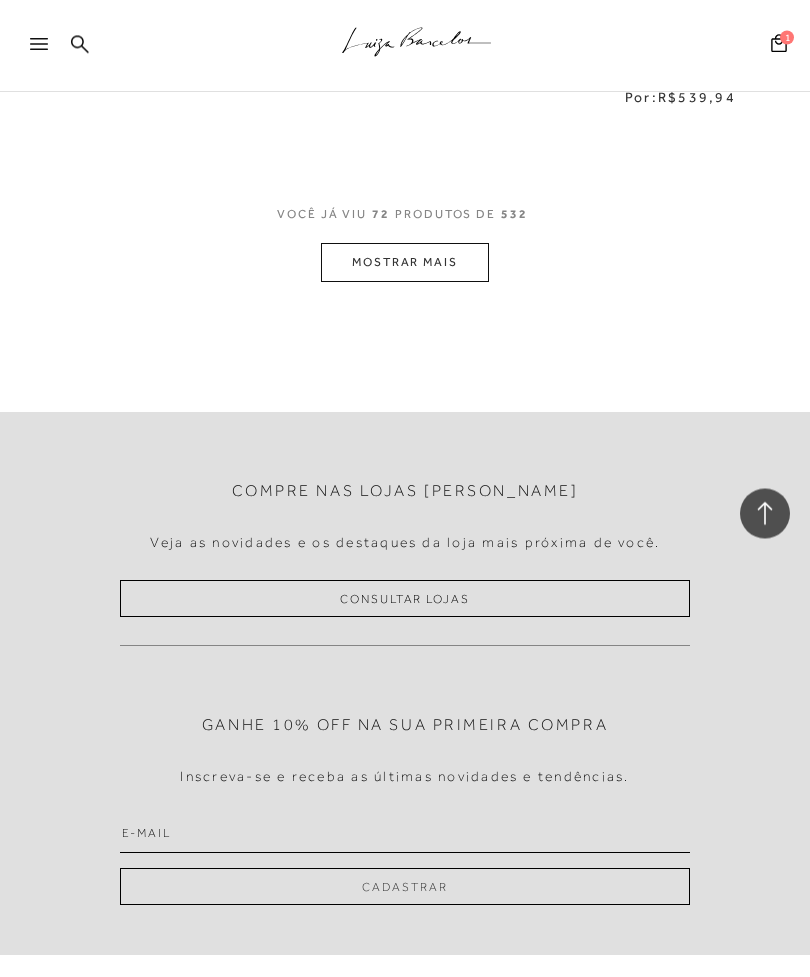 click on "MOSTRAR MAIS" at bounding box center [405, 263] 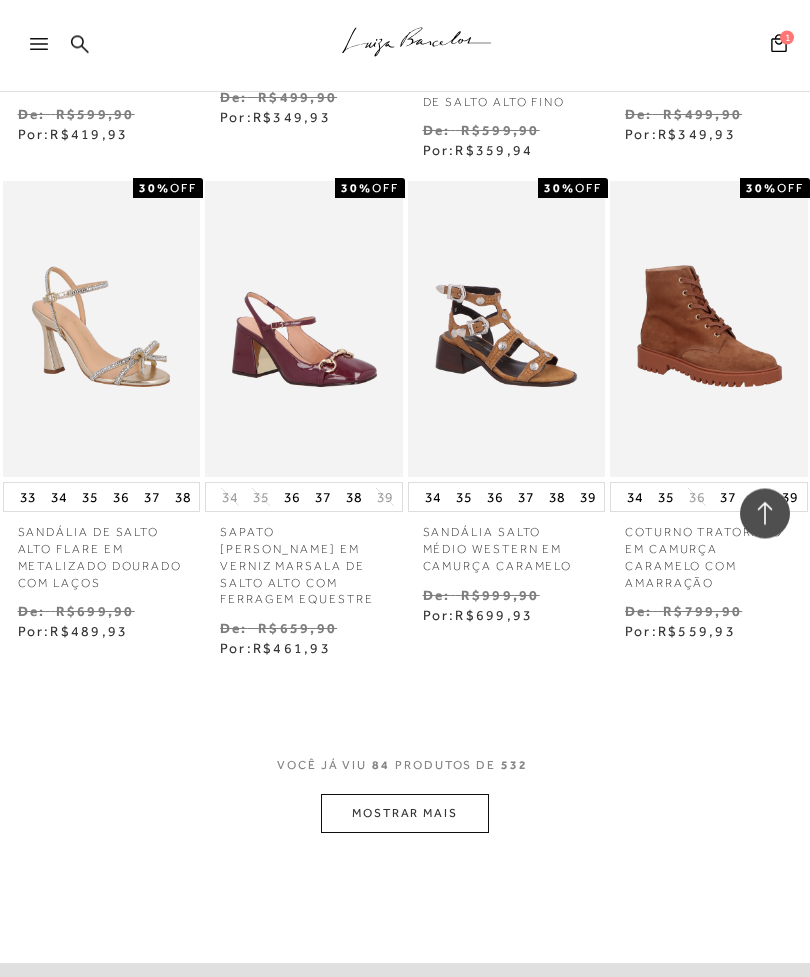 scroll, scrollTop: 9697, scrollLeft: 0, axis: vertical 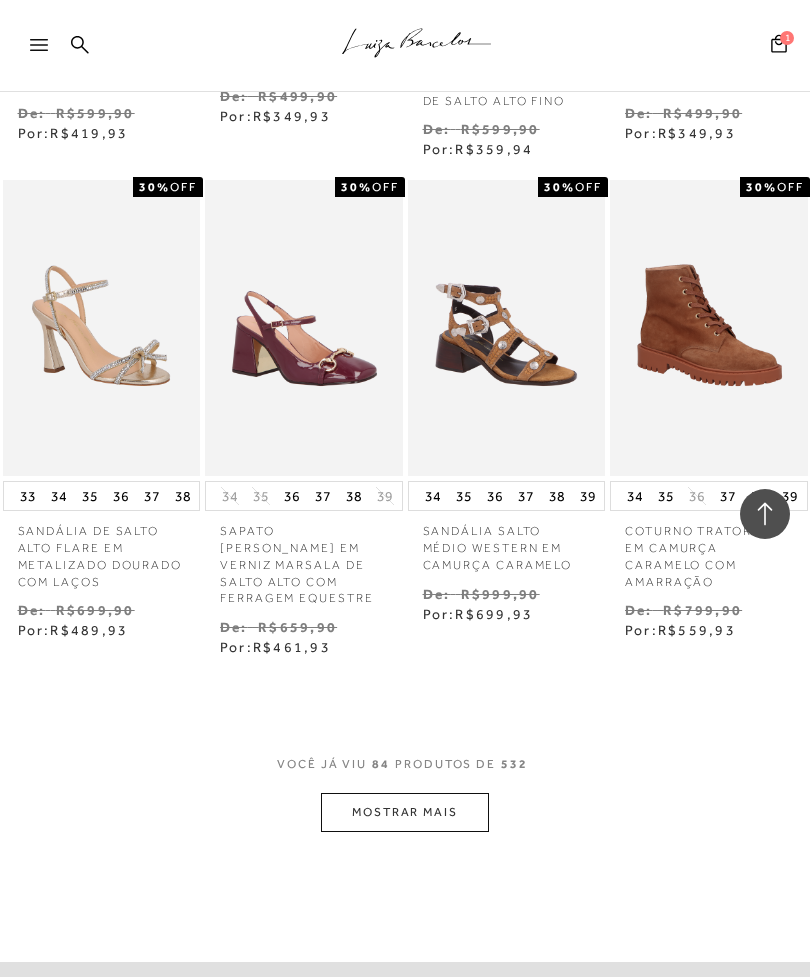 click on "MOSTRAR MAIS" at bounding box center [405, 812] 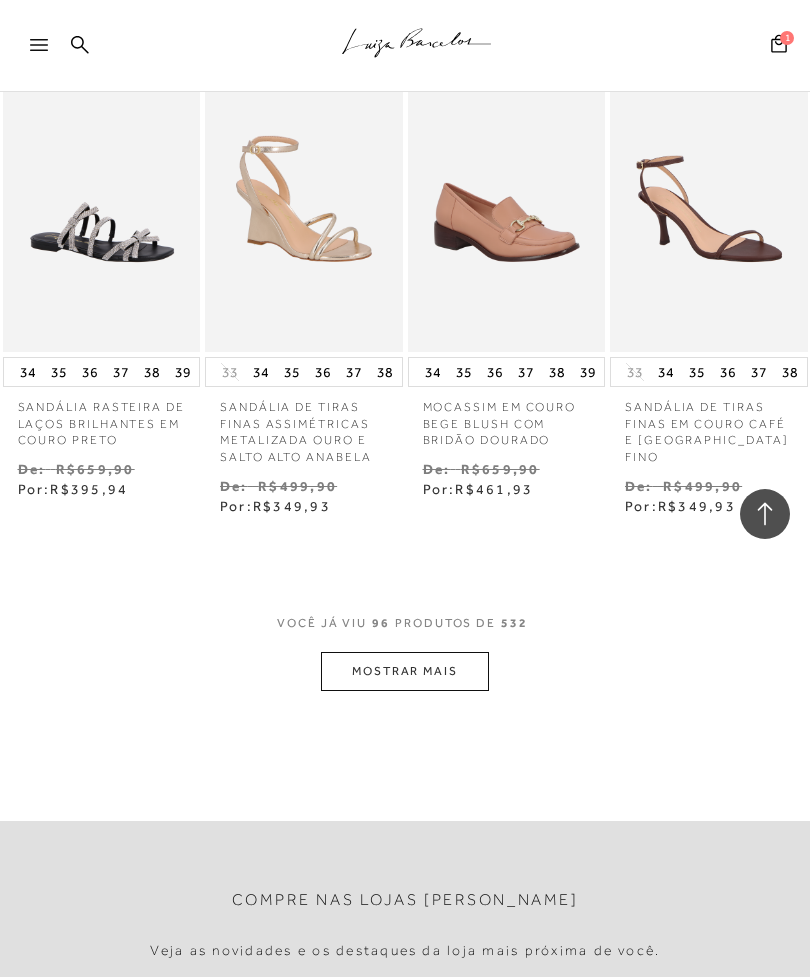 scroll, scrollTop: 11310, scrollLeft: 0, axis: vertical 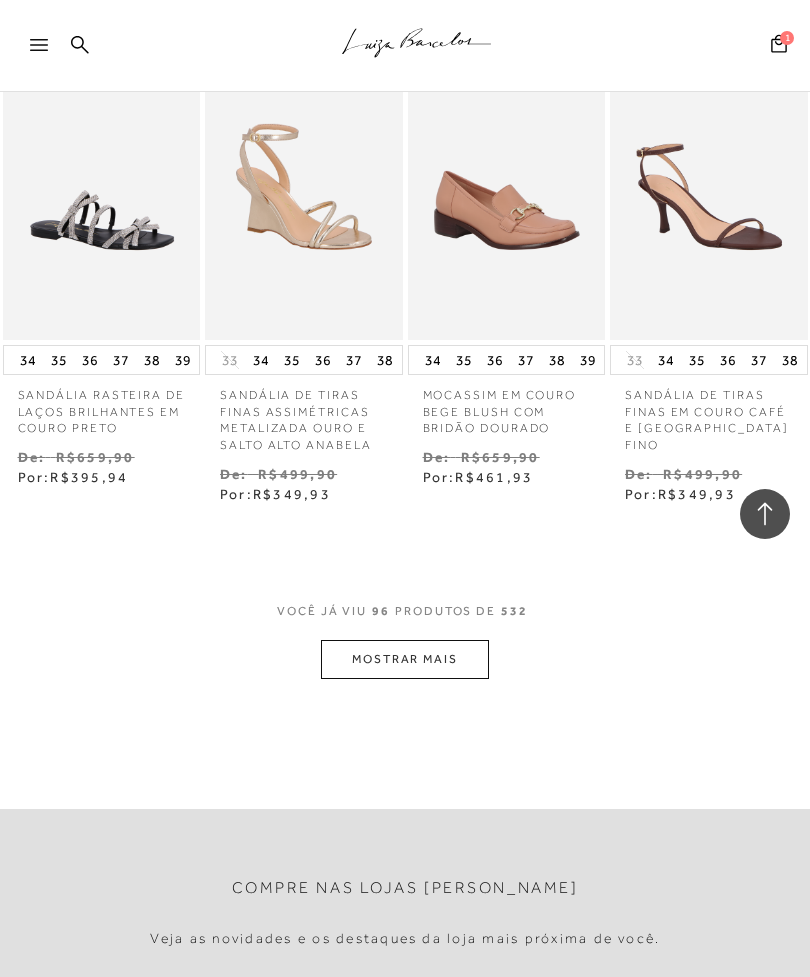 click on "MOSTRAR MAIS" at bounding box center (405, 659) 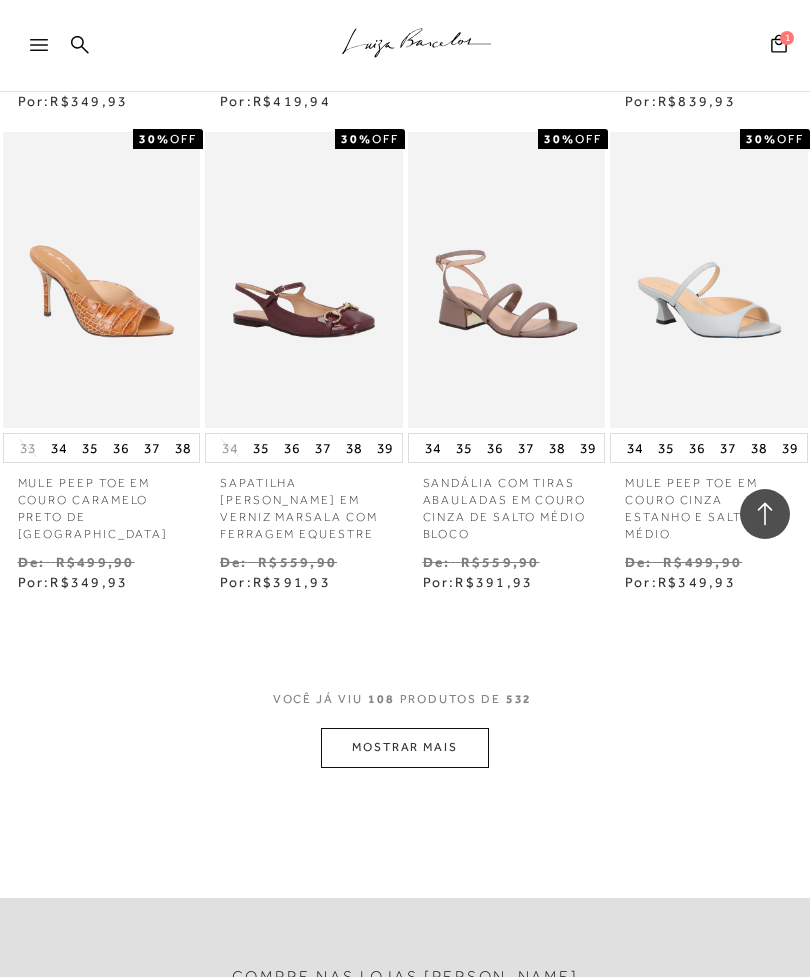 scroll, scrollTop: 12690, scrollLeft: 0, axis: vertical 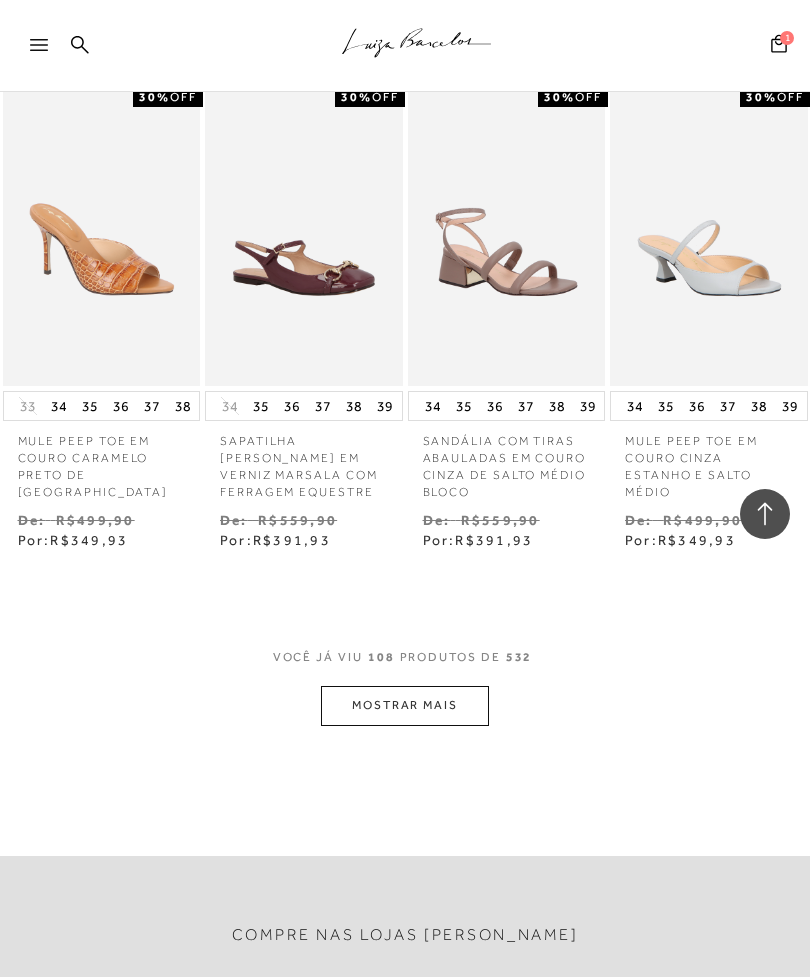 click on "MOSTRAR MAIS" at bounding box center [405, 705] 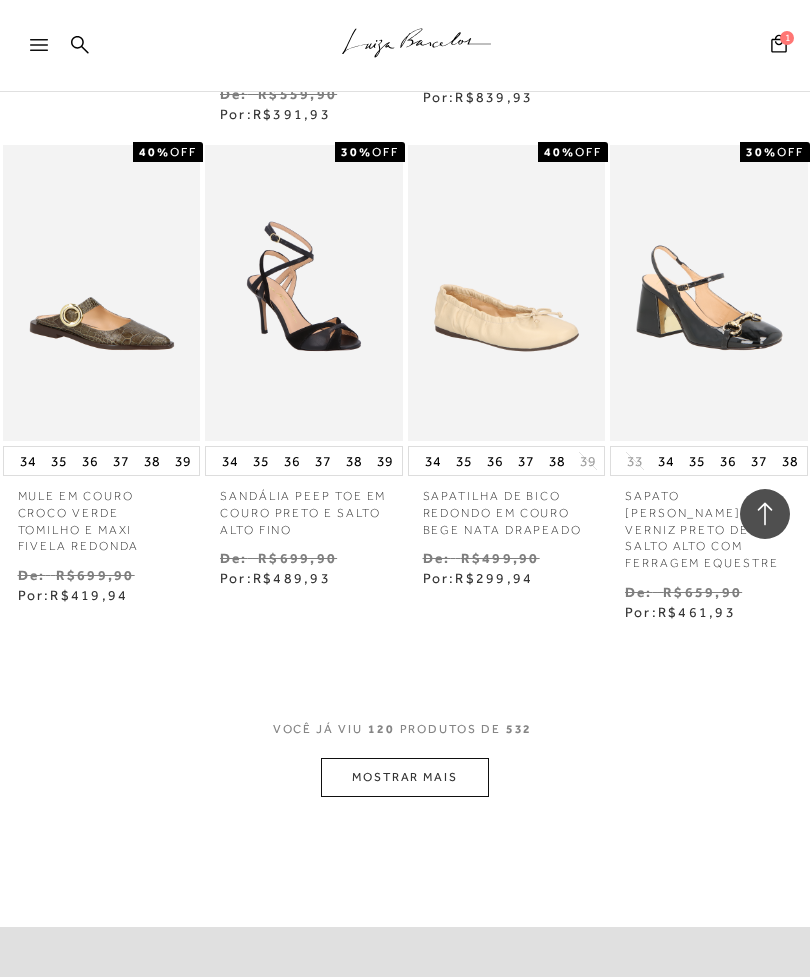 scroll, scrollTop: 14231, scrollLeft: 0, axis: vertical 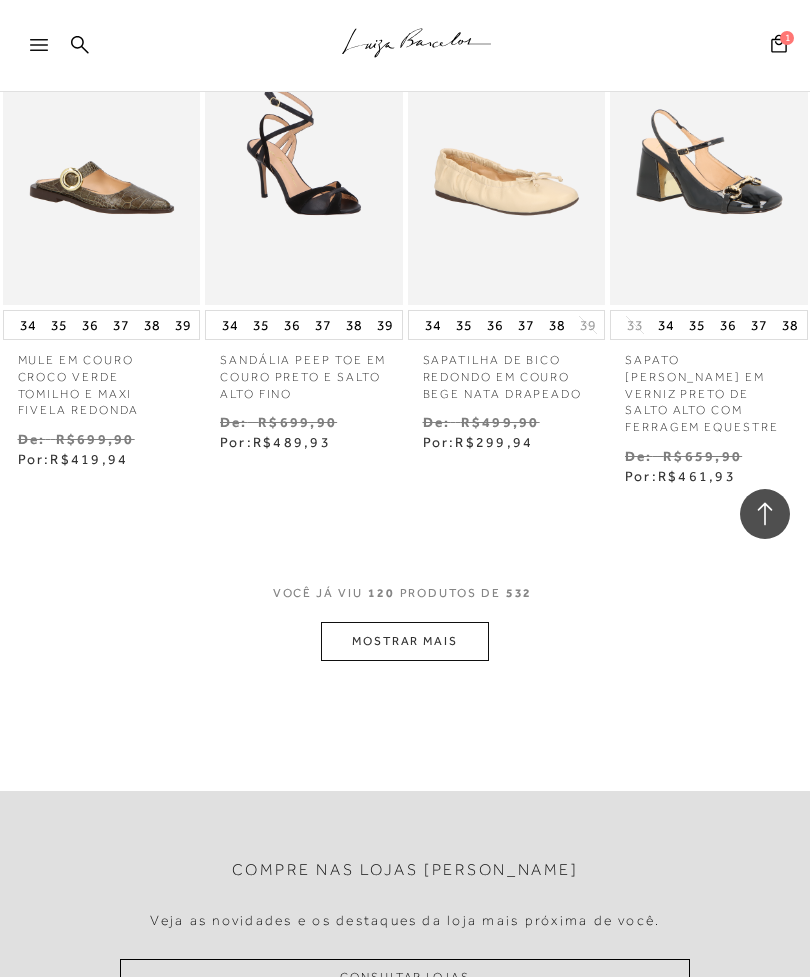 click on "MOSTRAR MAIS" at bounding box center [405, 641] 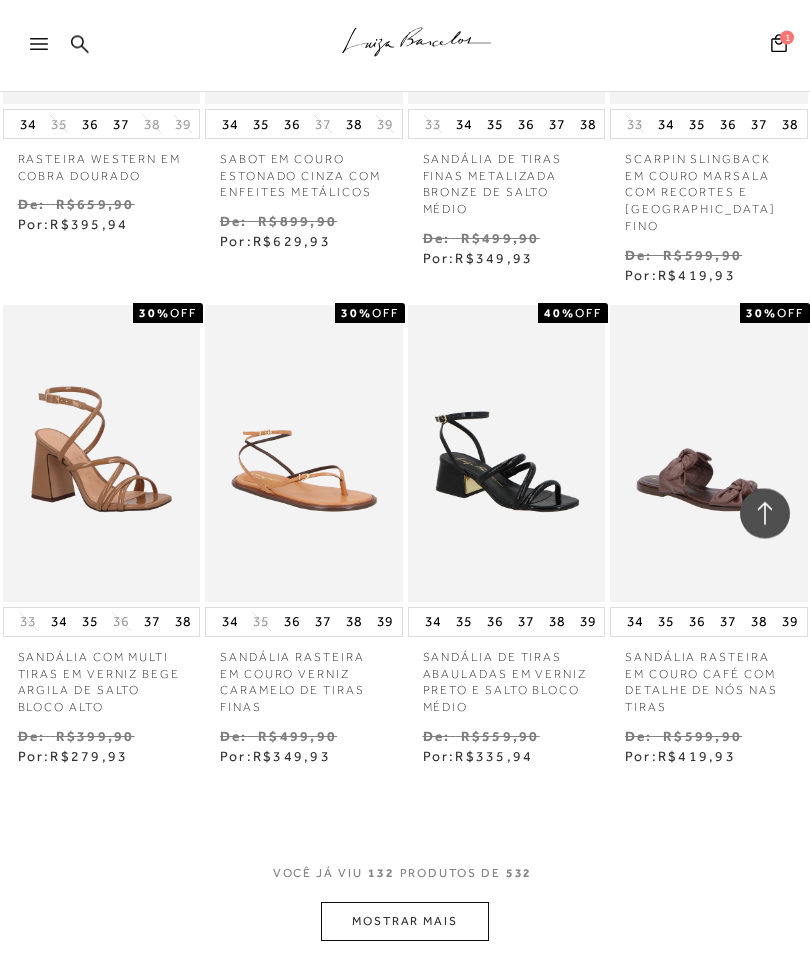 scroll, scrollTop: 15411, scrollLeft: 0, axis: vertical 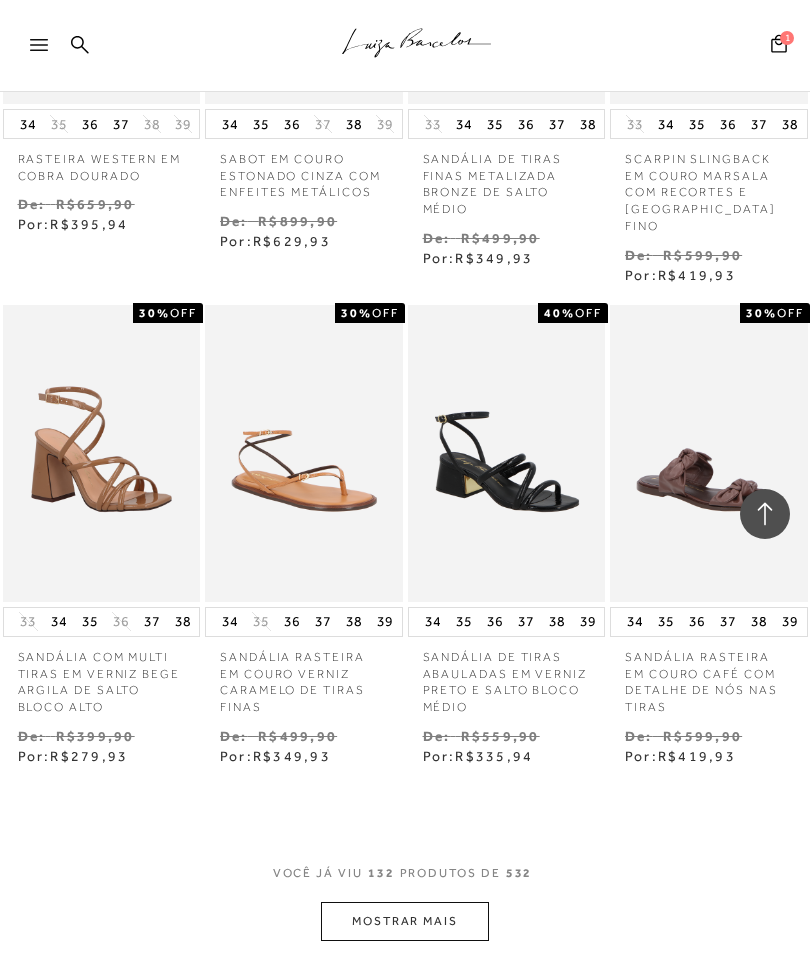 click on "132" at bounding box center (381, 883) 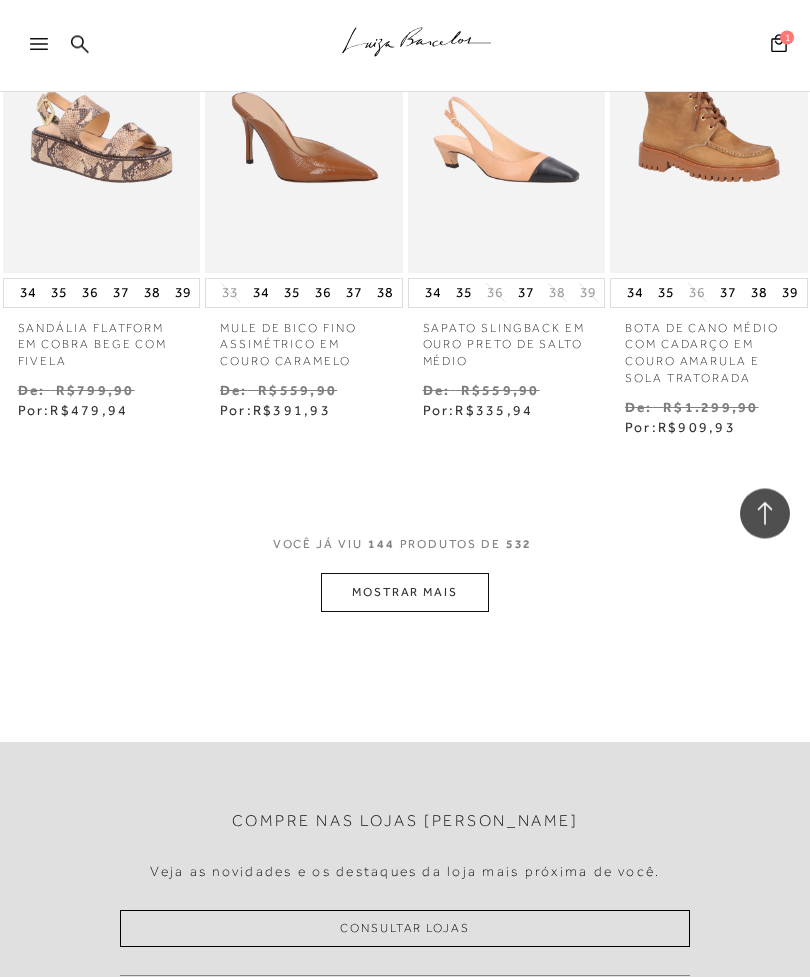 scroll, scrollTop: 17218, scrollLeft: 0, axis: vertical 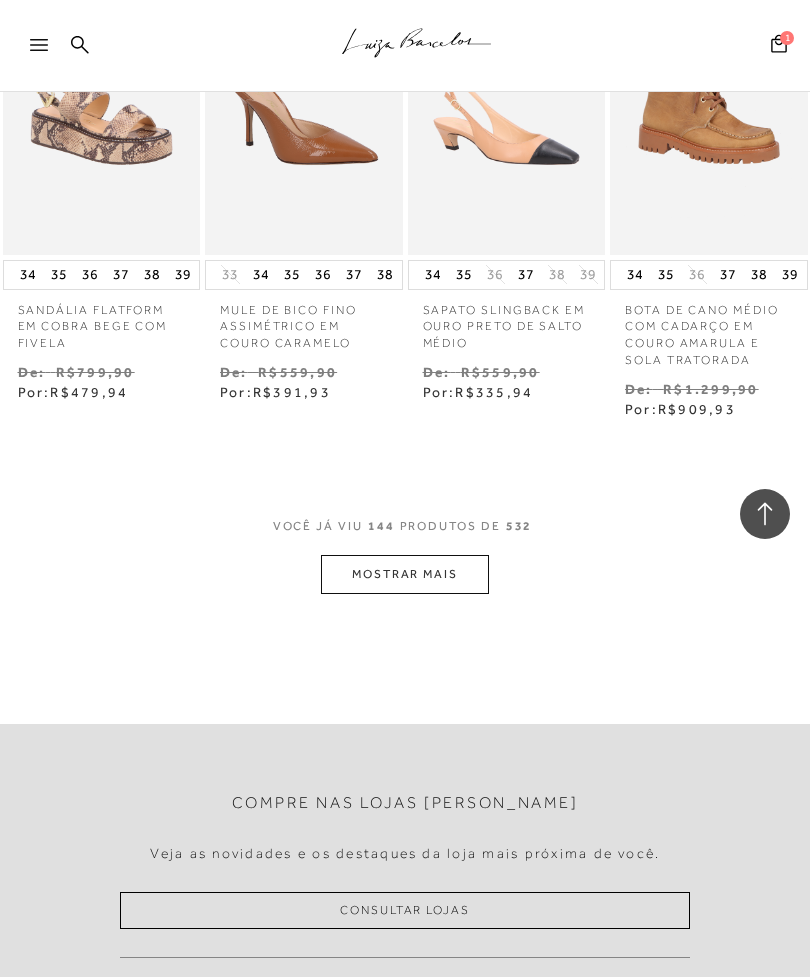 click on "MOSTRAR MAIS" at bounding box center [405, 574] 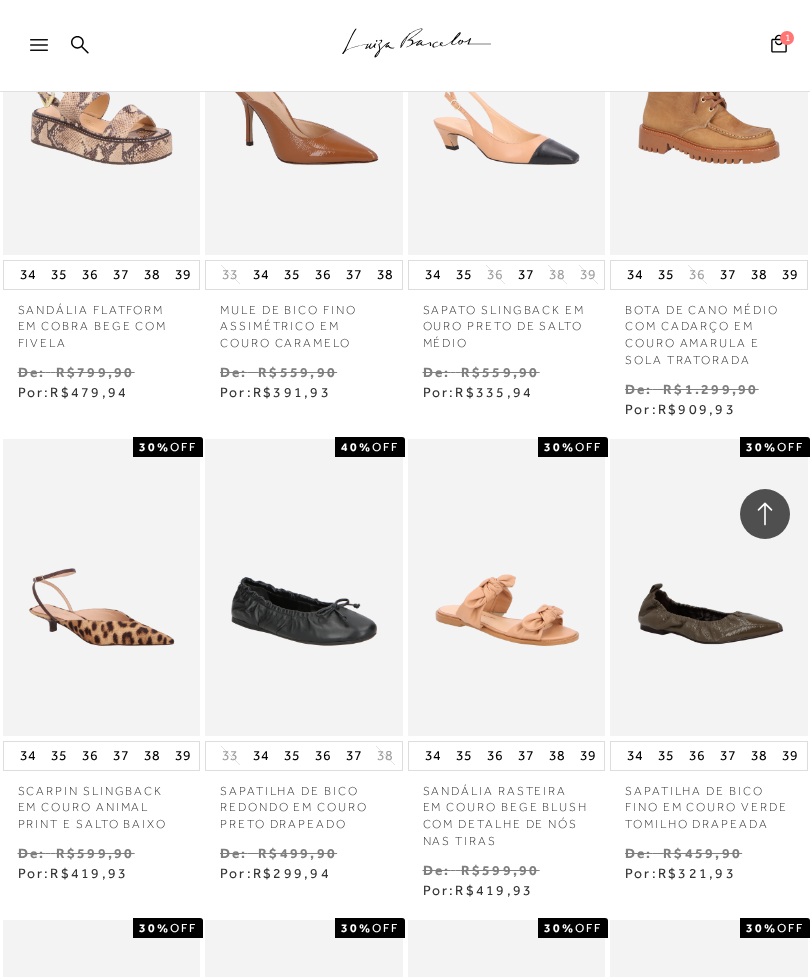 click on "37" at bounding box center (121, 756) 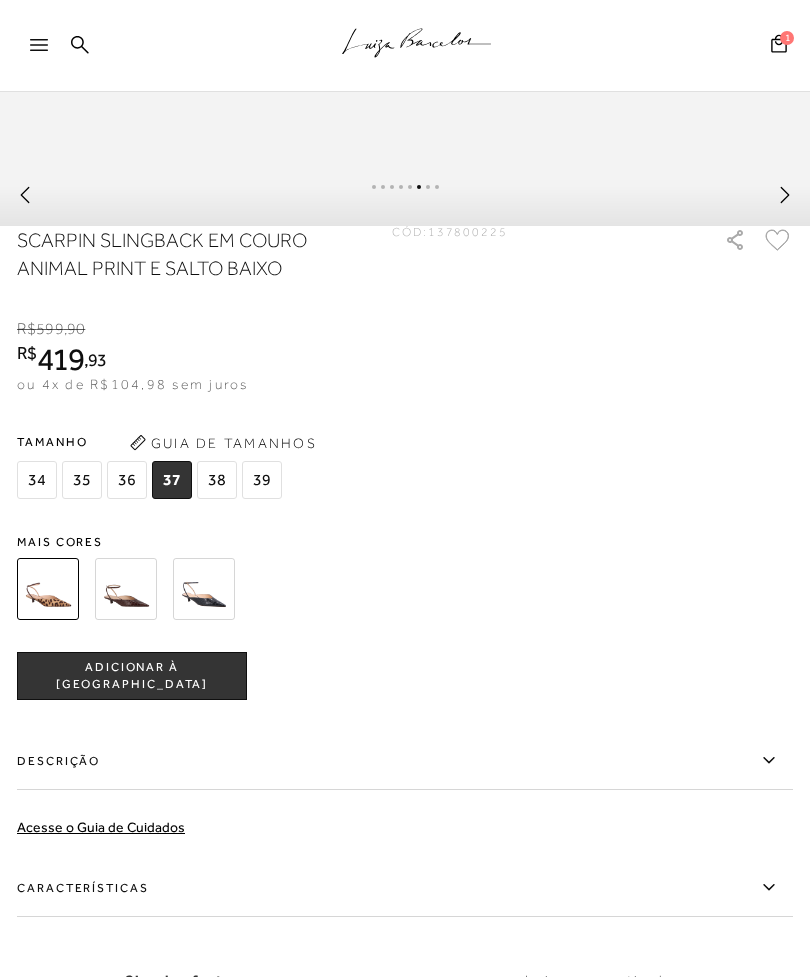 scroll, scrollTop: 1260, scrollLeft: 0, axis: vertical 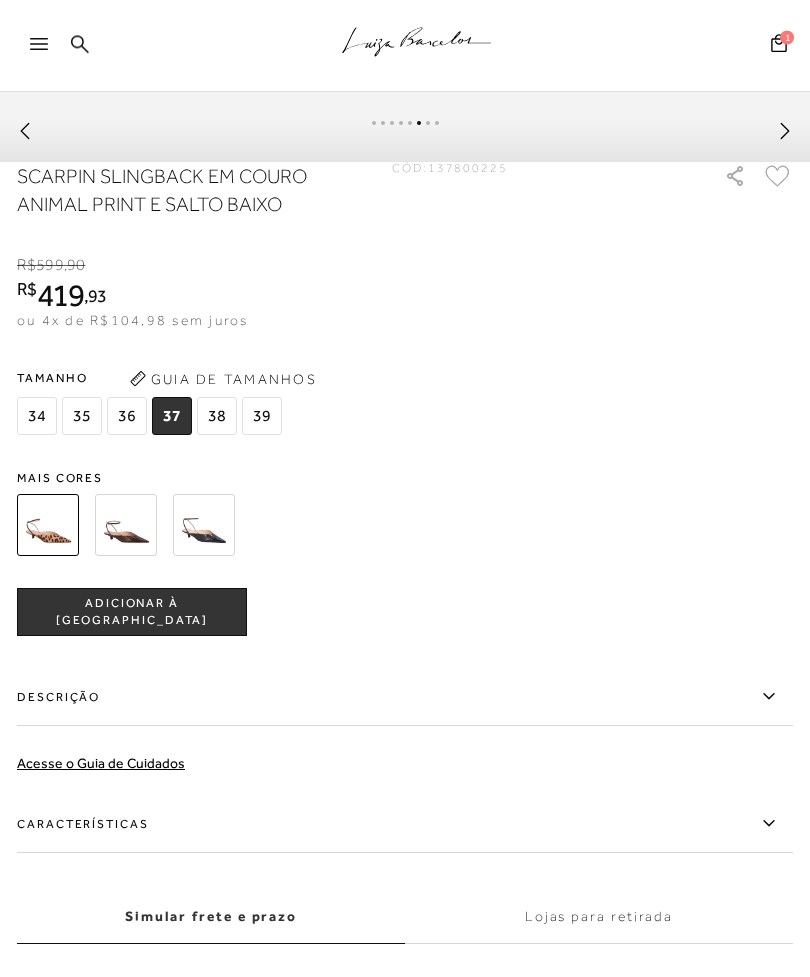 click on "ADICIONAR À SACOLA" at bounding box center (132, 613) 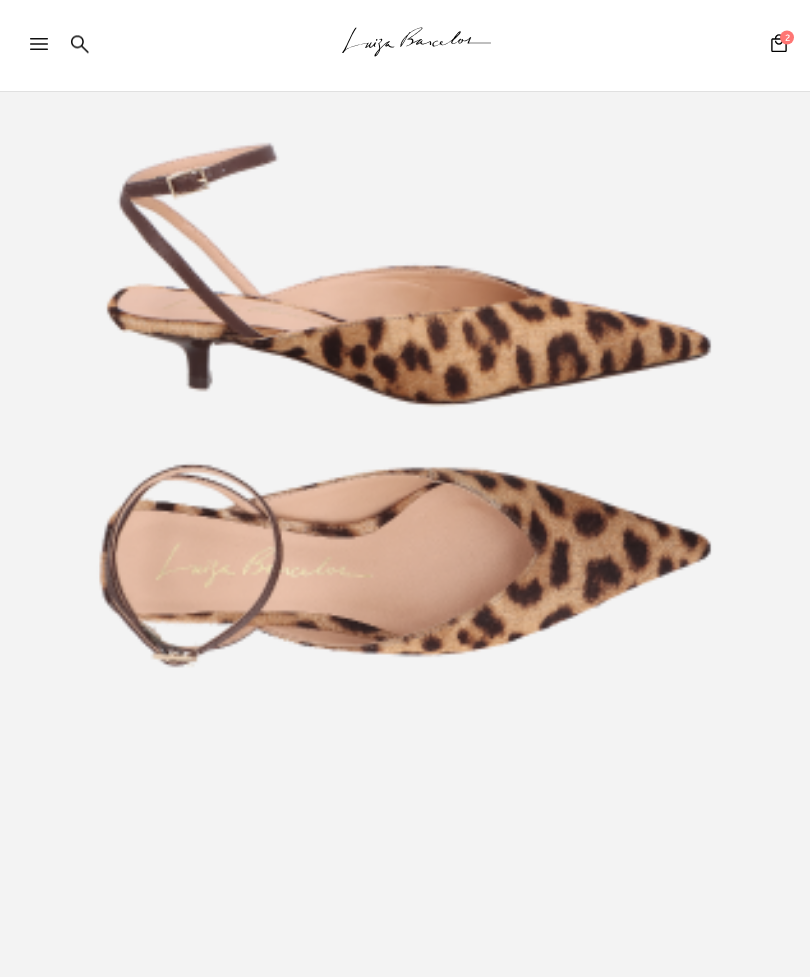 scroll, scrollTop: 336, scrollLeft: 0, axis: vertical 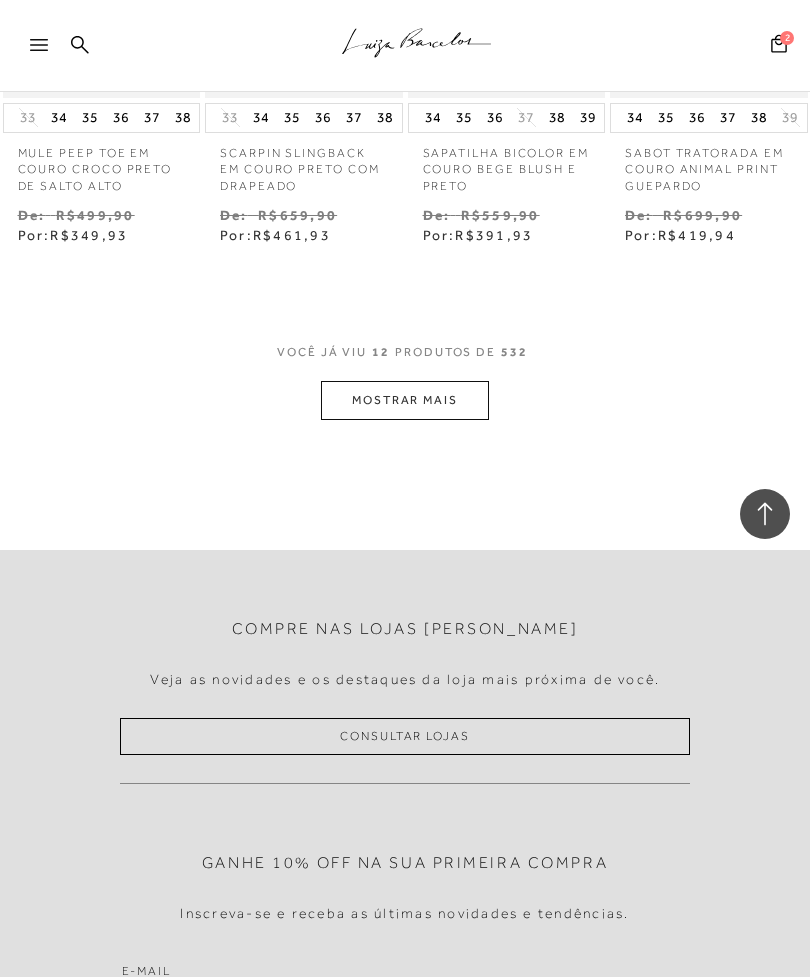 click on "MOSTRAR MAIS" at bounding box center [405, 400] 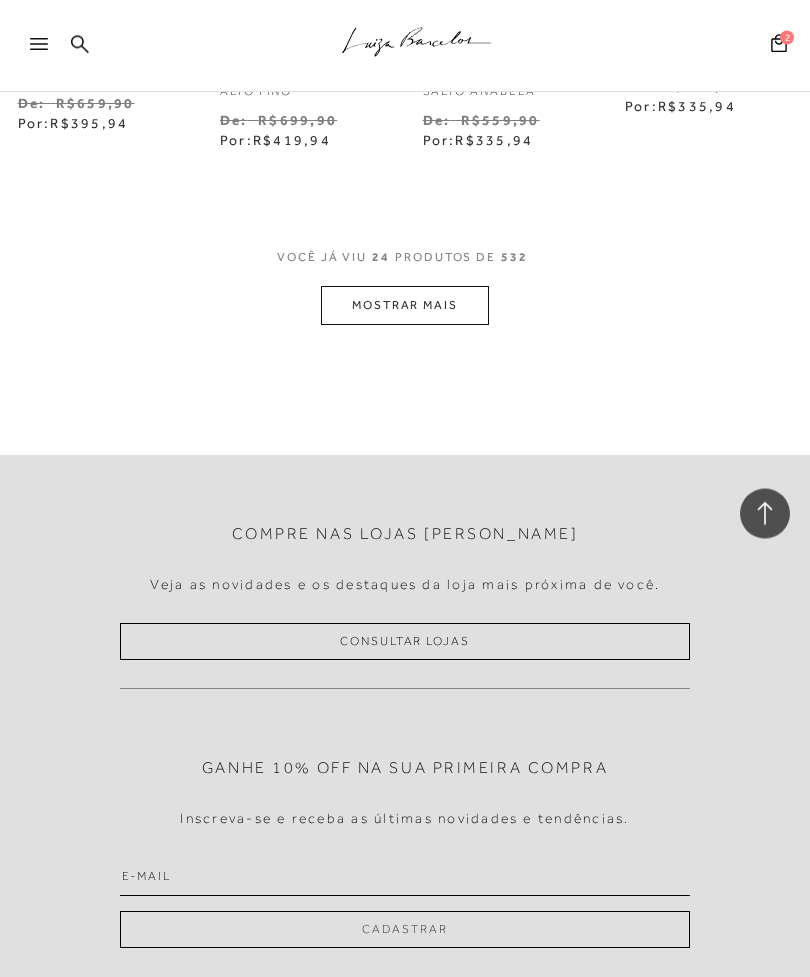 scroll, scrollTop: 2943, scrollLeft: 0, axis: vertical 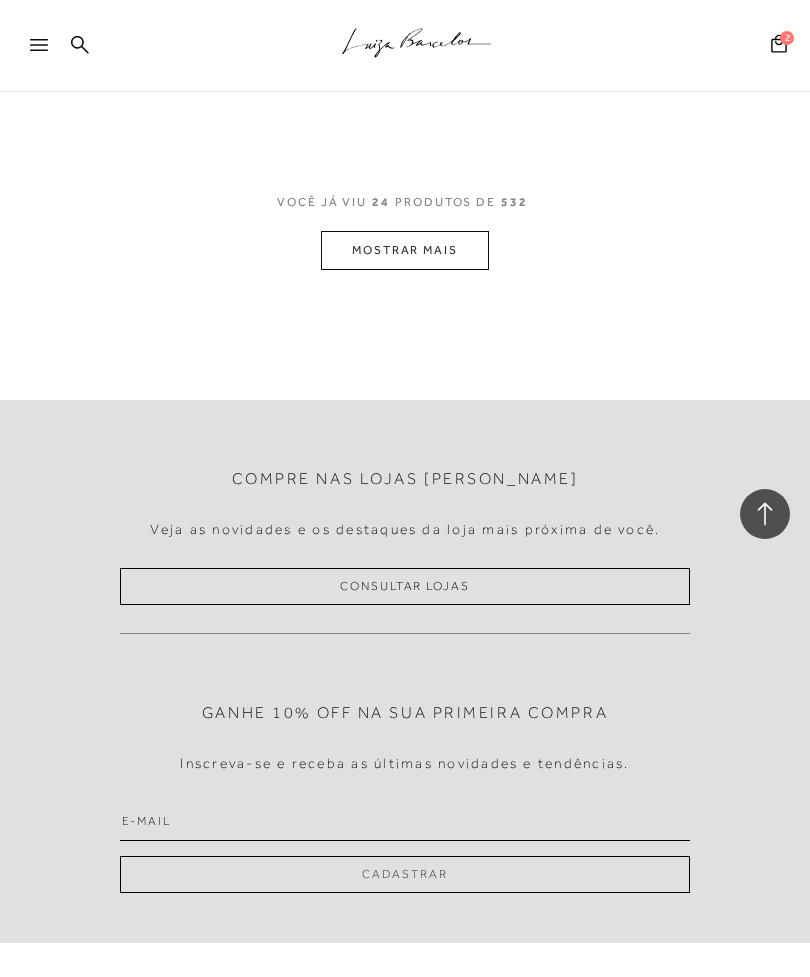 click on "MOSTRAR MAIS" at bounding box center (405, 250) 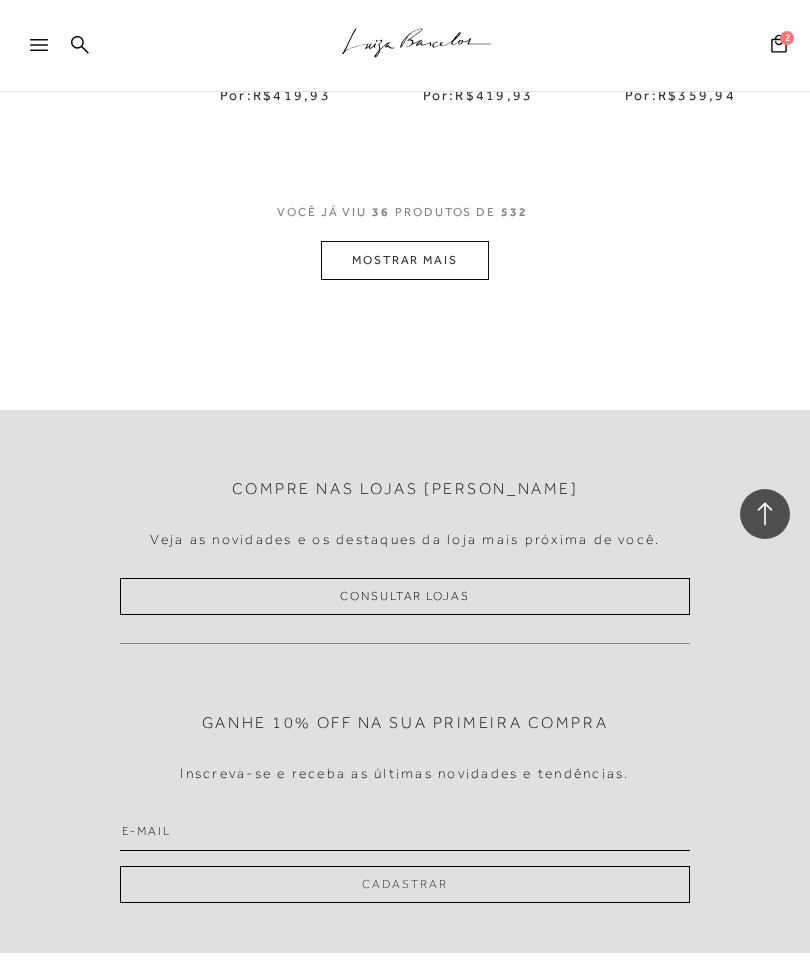 scroll, scrollTop: 4381, scrollLeft: 0, axis: vertical 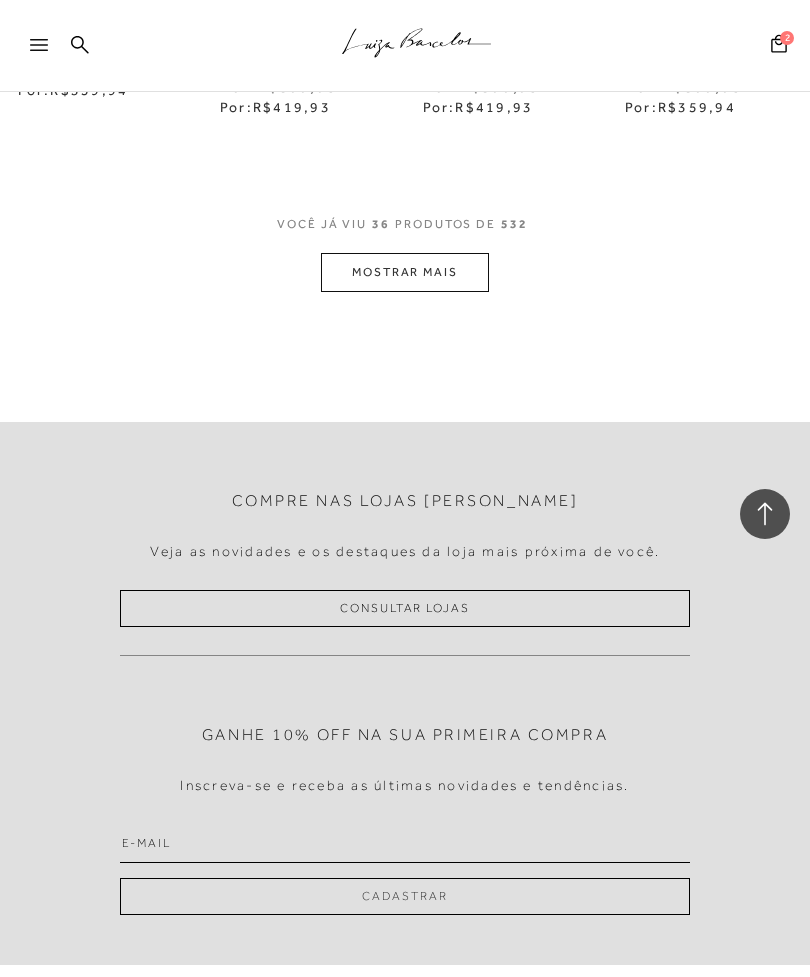 click on "MOSTRAR MAIS" at bounding box center [405, 272] 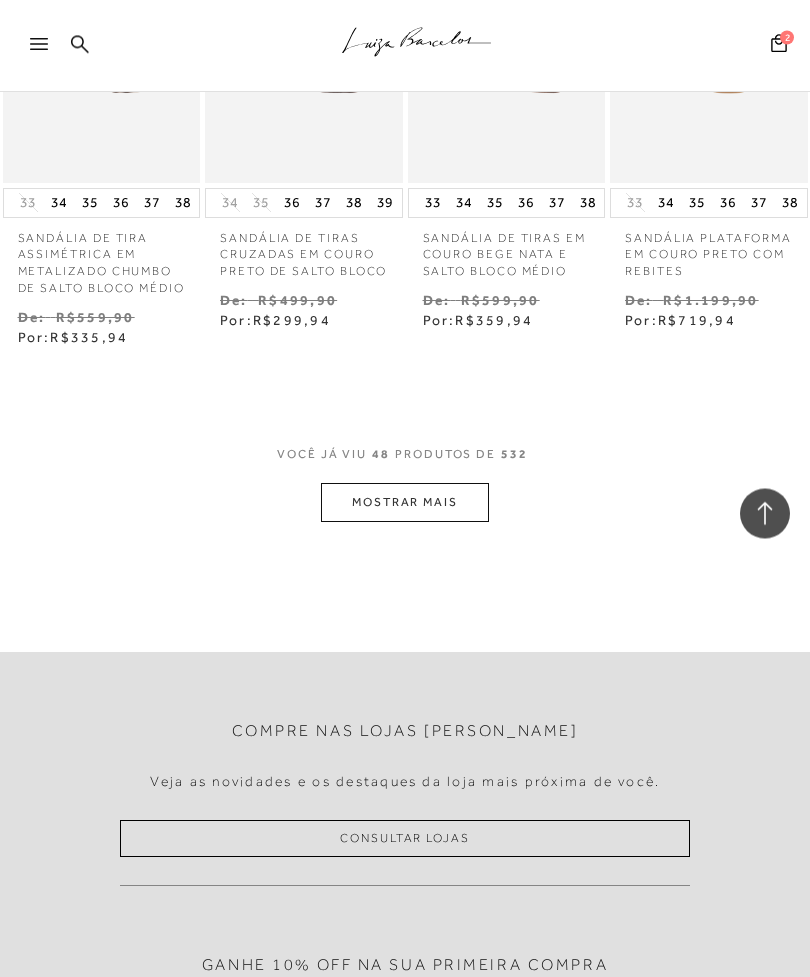 click on "MOSTRAR MAIS" at bounding box center [405, 503] 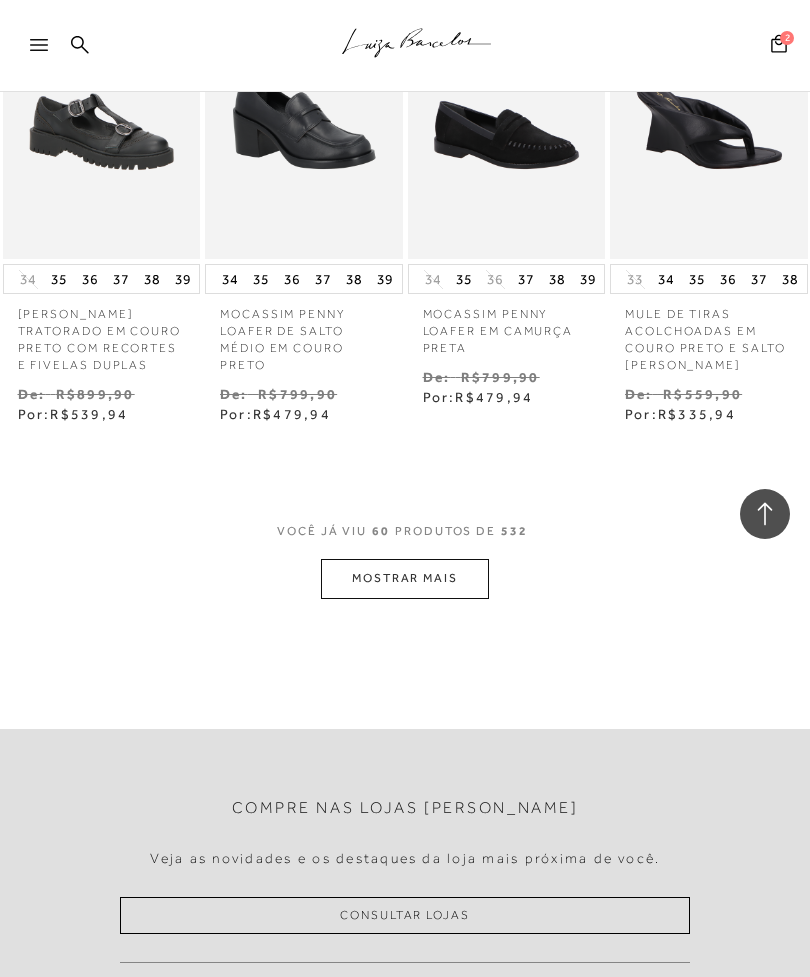 scroll, scrollTop: 6993, scrollLeft: 0, axis: vertical 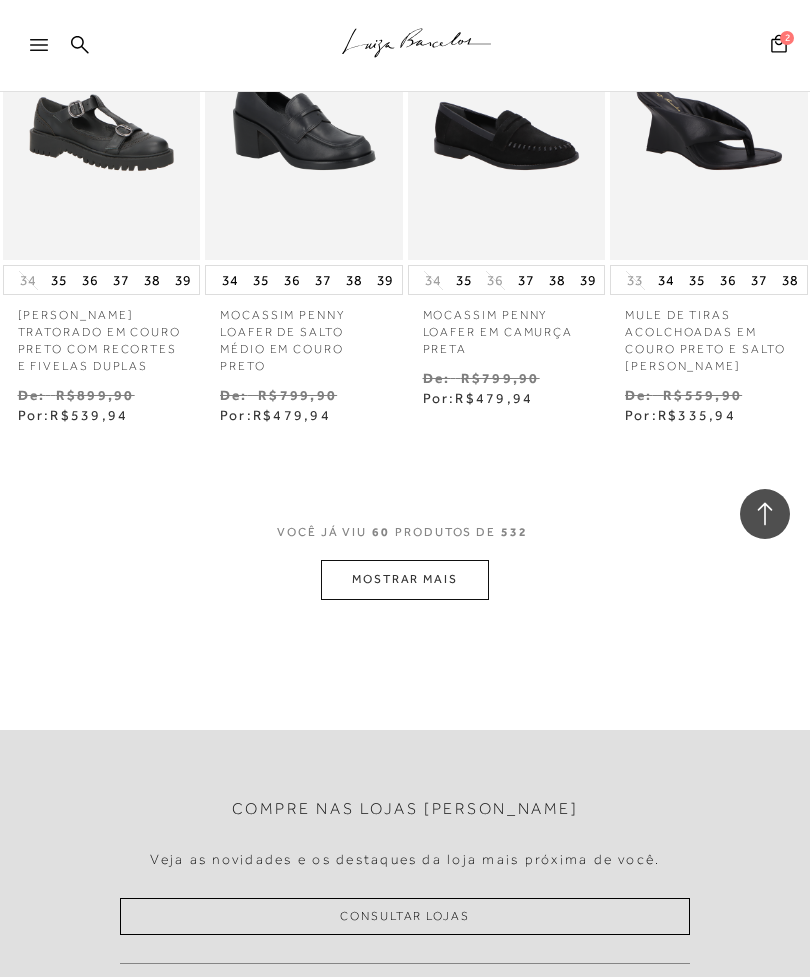 click on "MOSTRAR MAIS" at bounding box center (405, 579) 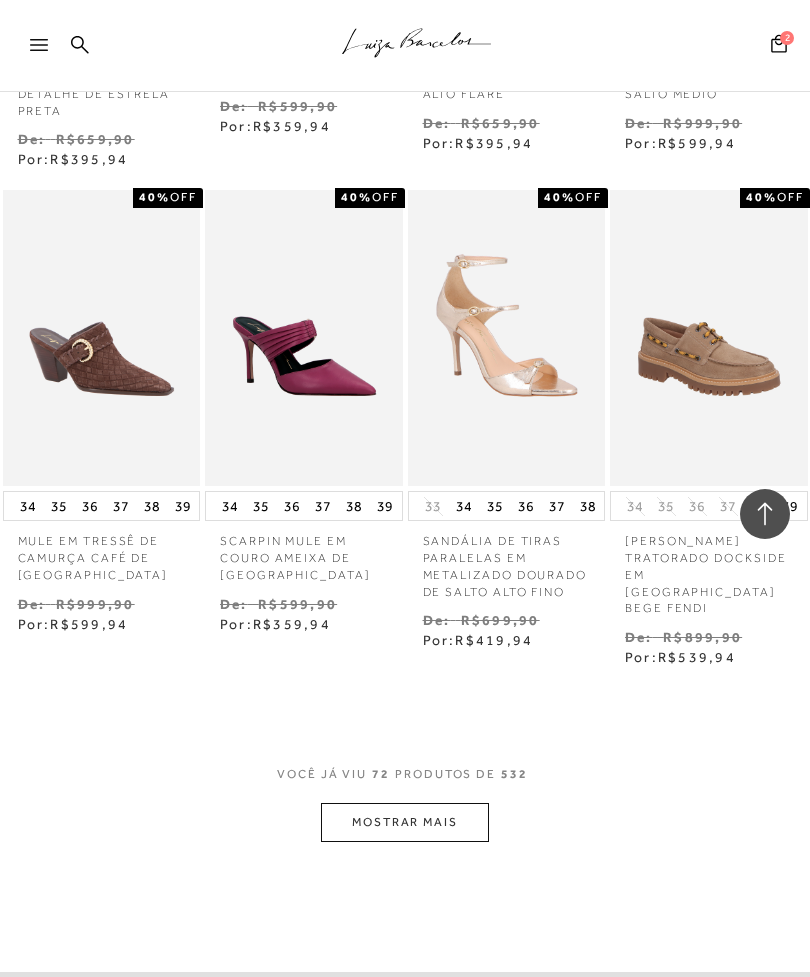 scroll, scrollTop: 8228, scrollLeft: 0, axis: vertical 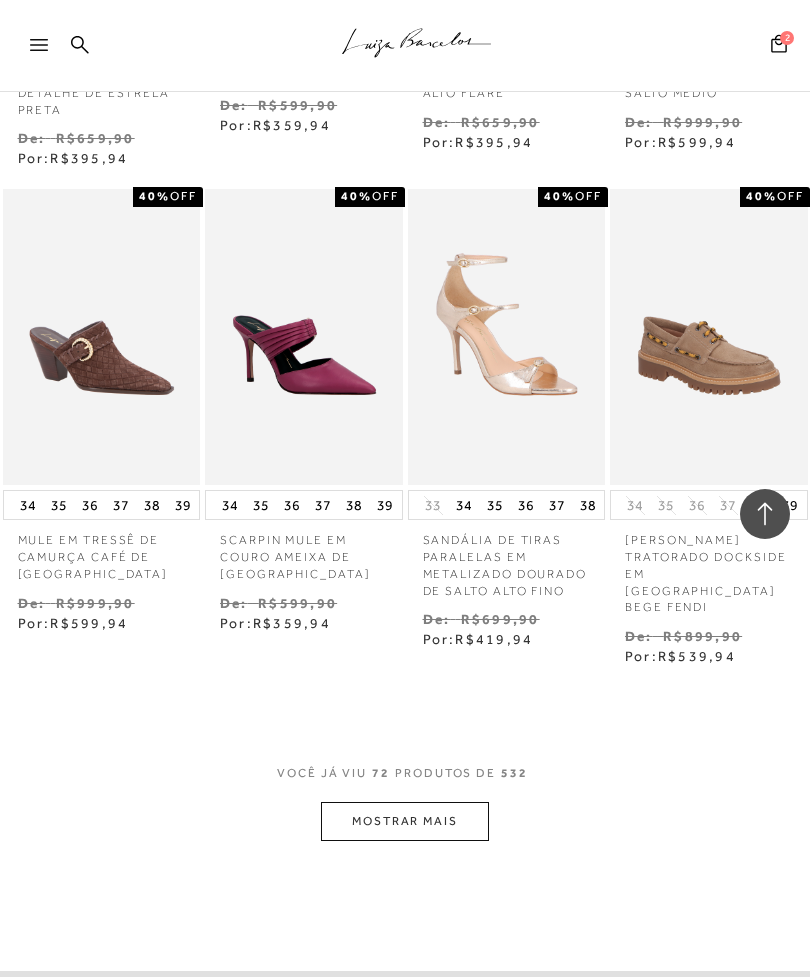 click on "MOSTRAR MAIS" at bounding box center (405, 821) 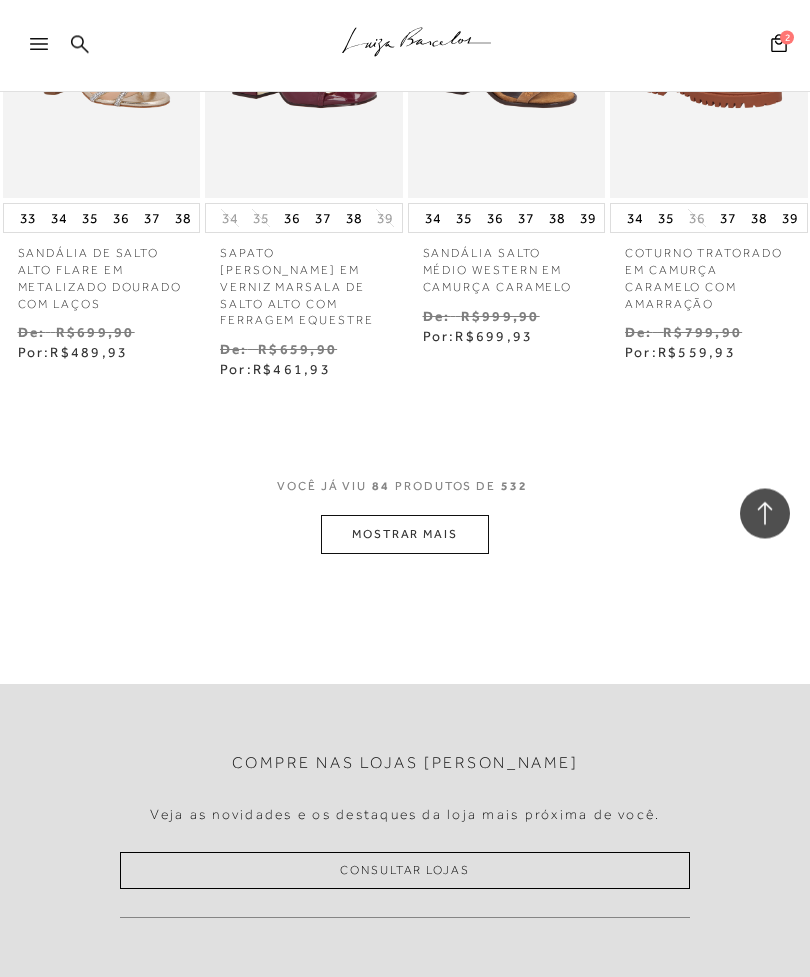 scroll, scrollTop: 10043, scrollLeft: 0, axis: vertical 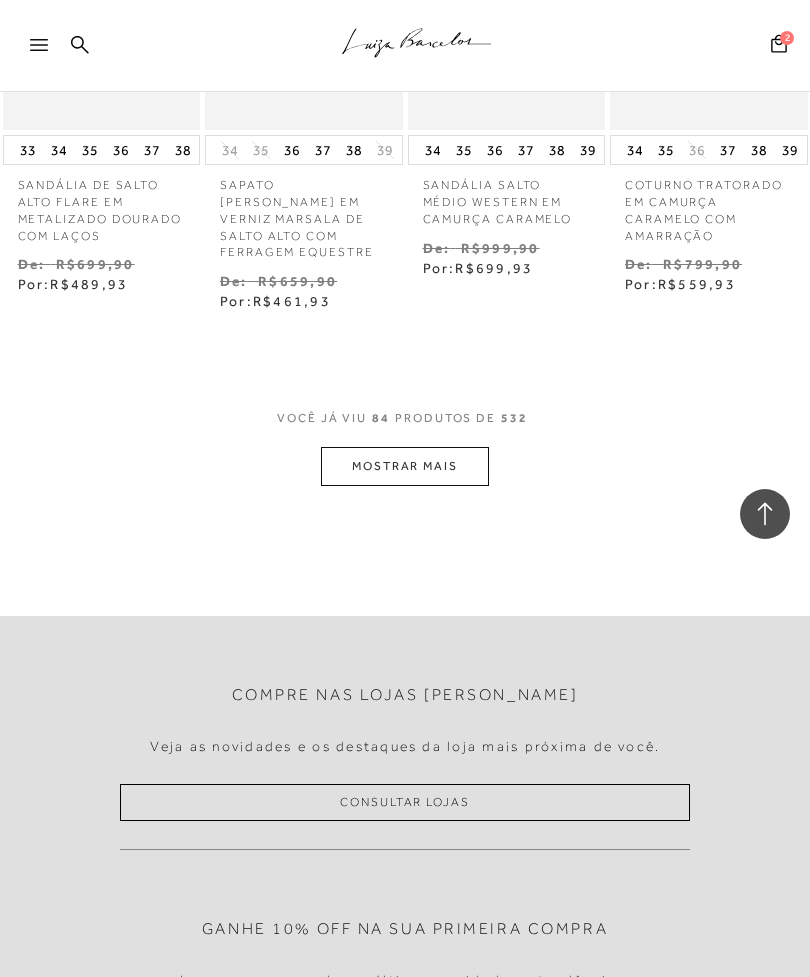click on "MOSTRAR MAIS" at bounding box center [405, 466] 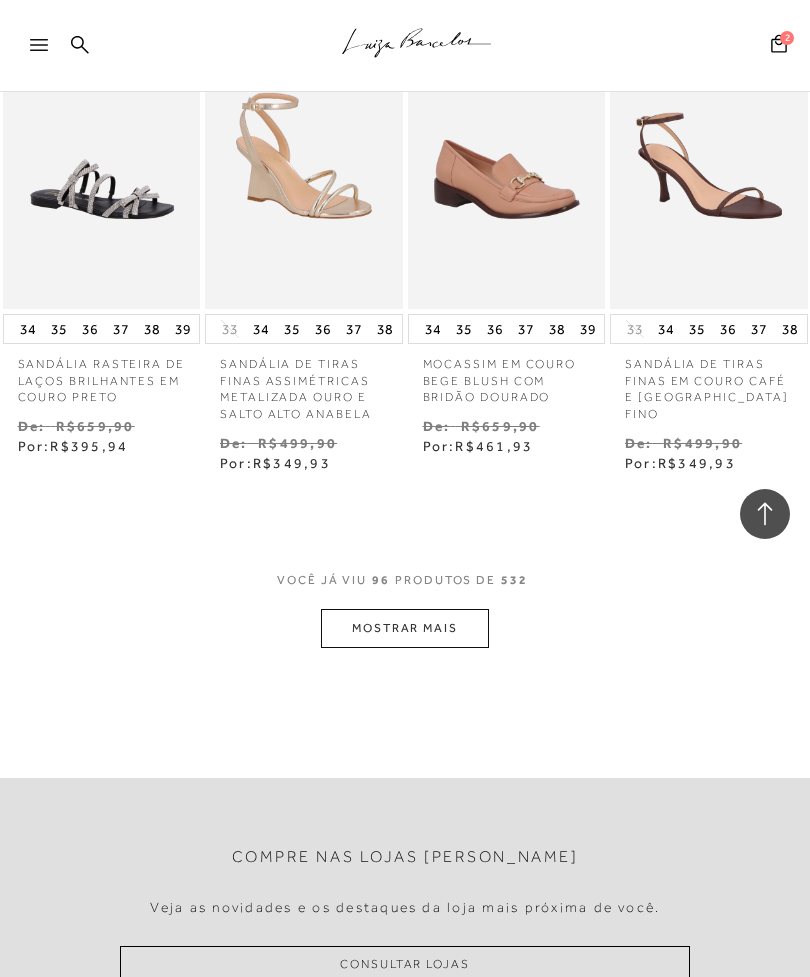 scroll, scrollTop: 11338, scrollLeft: 0, axis: vertical 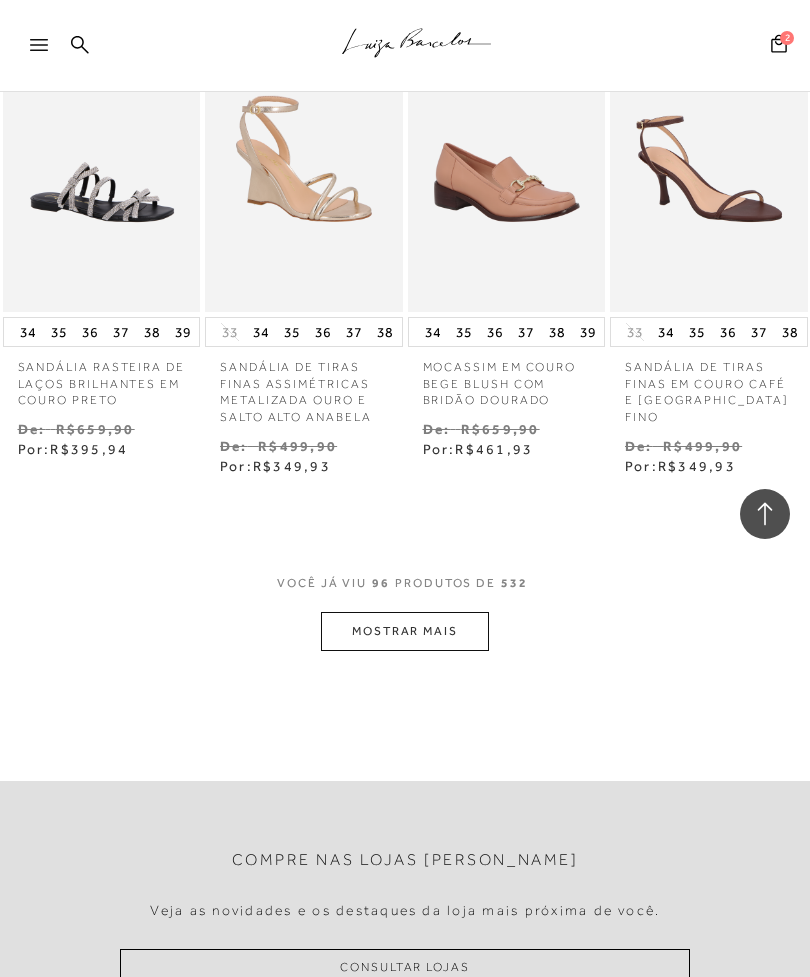 click on "MOSTRAR MAIS" at bounding box center (405, 631) 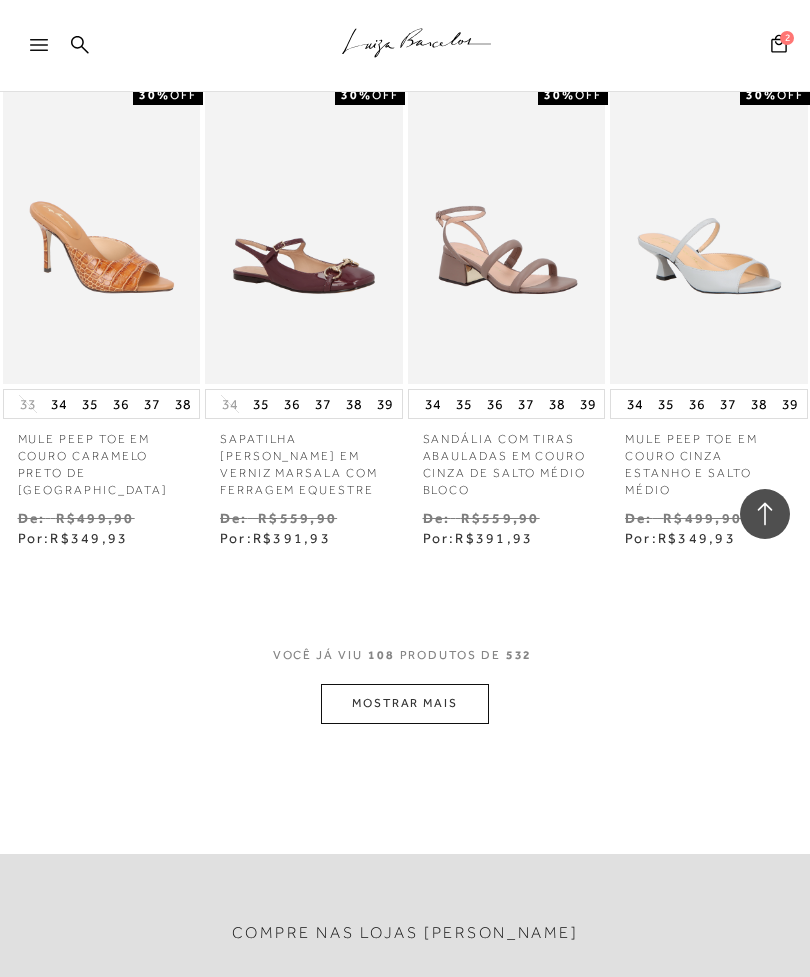 scroll, scrollTop: 12860, scrollLeft: 0, axis: vertical 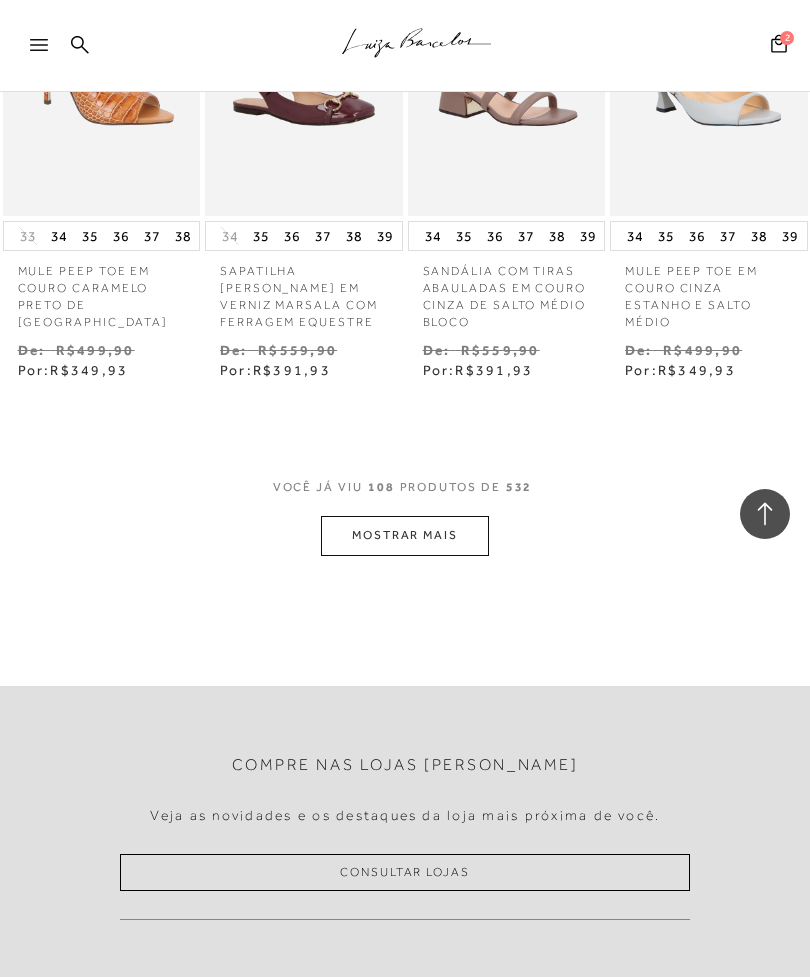click on "MOSTRAR MAIS" at bounding box center [405, 535] 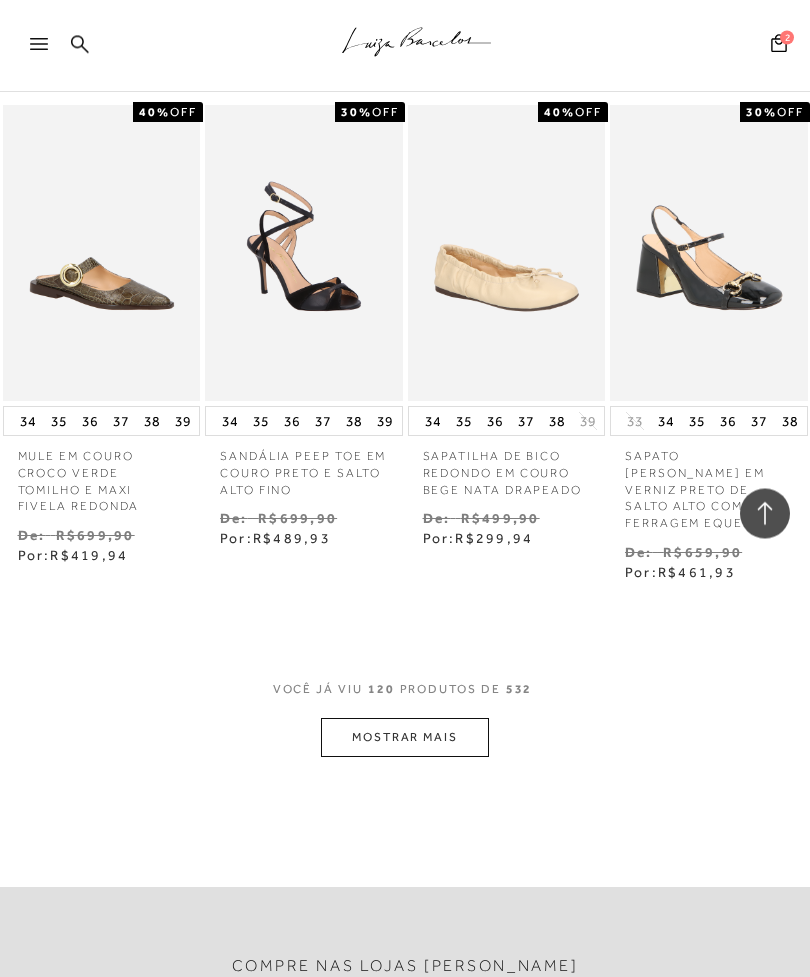 scroll, scrollTop: 14152, scrollLeft: 0, axis: vertical 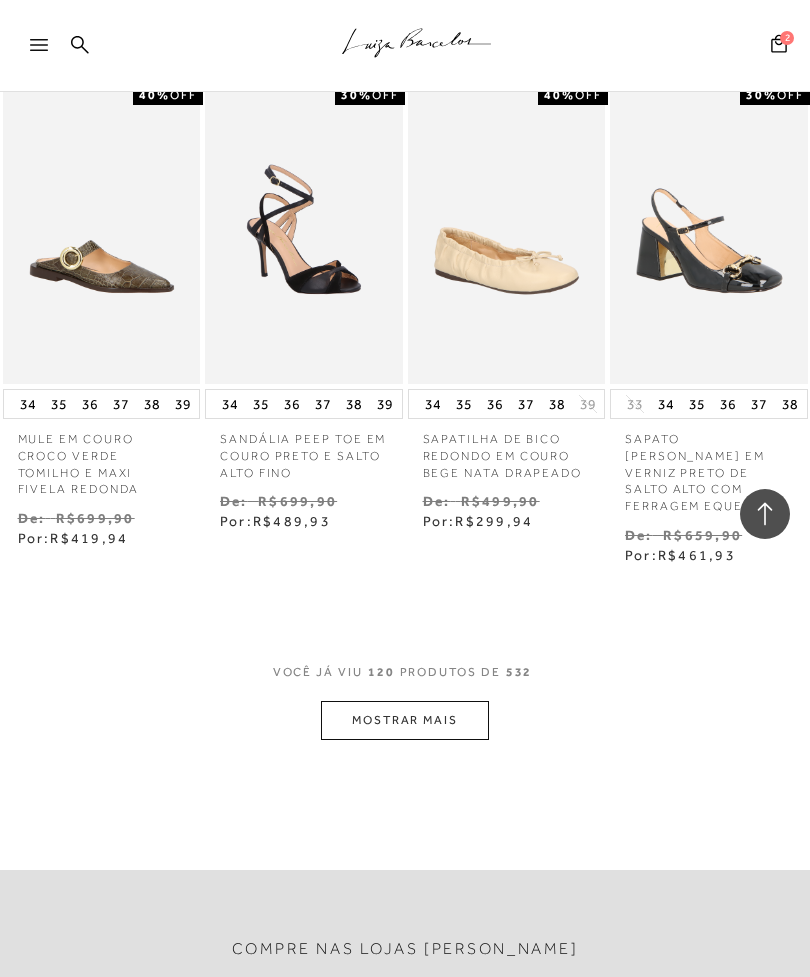 click on "MOSTRAR MAIS" at bounding box center [405, 720] 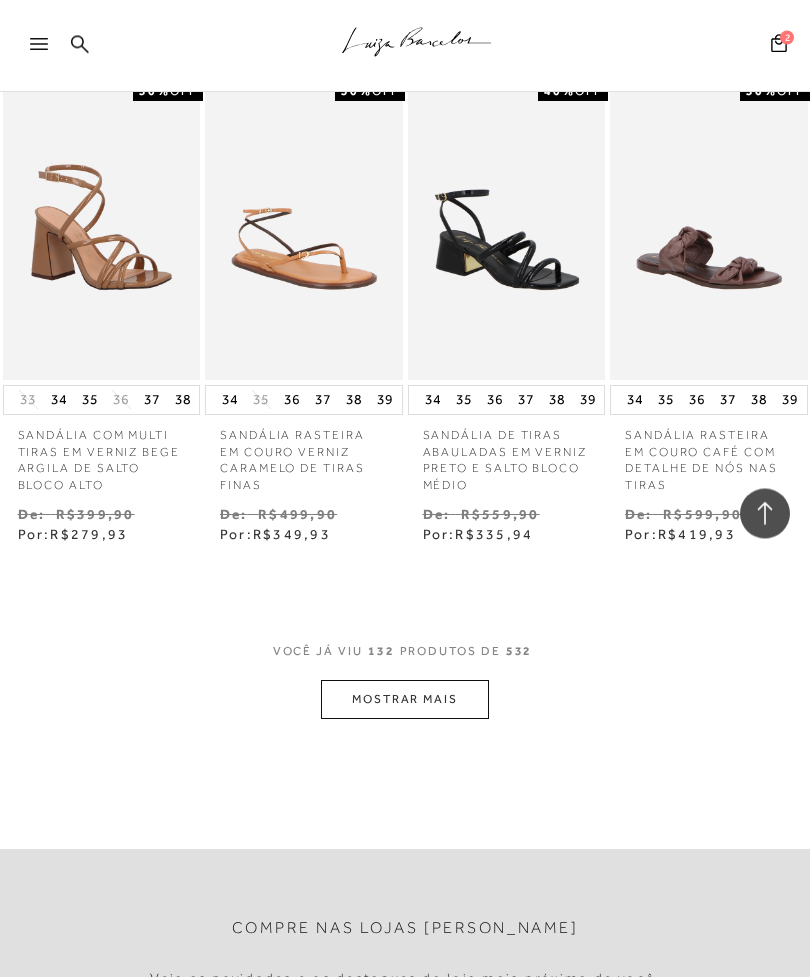 scroll, scrollTop: 15633, scrollLeft: 0, axis: vertical 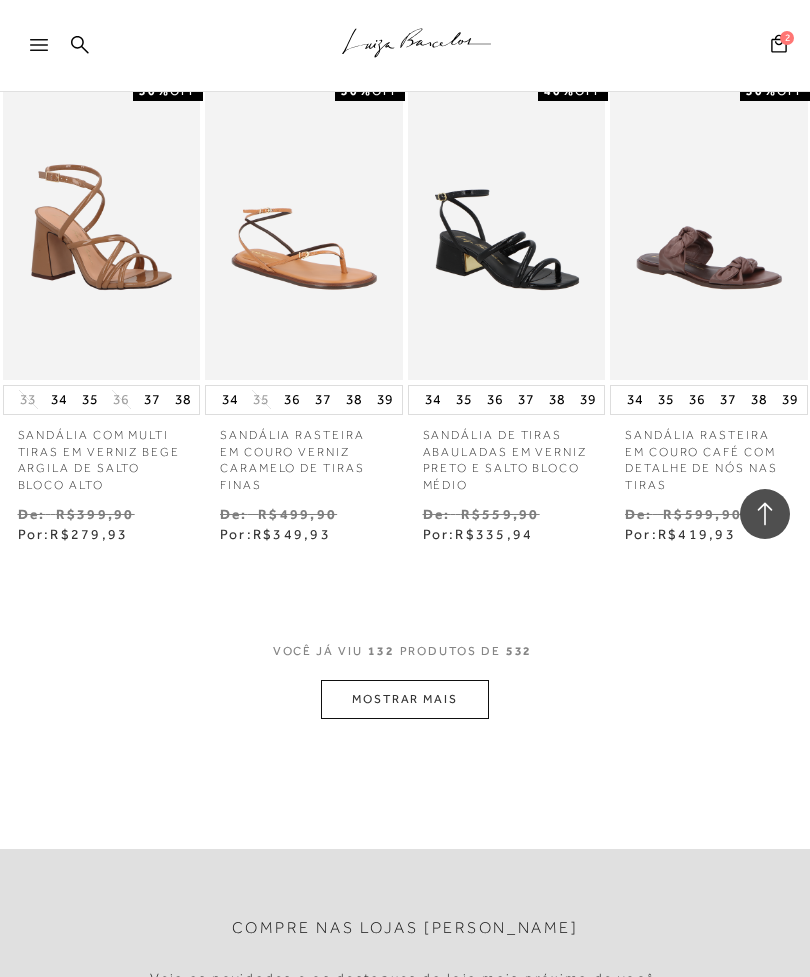 click on "MOSTRAR MAIS" at bounding box center (405, 699) 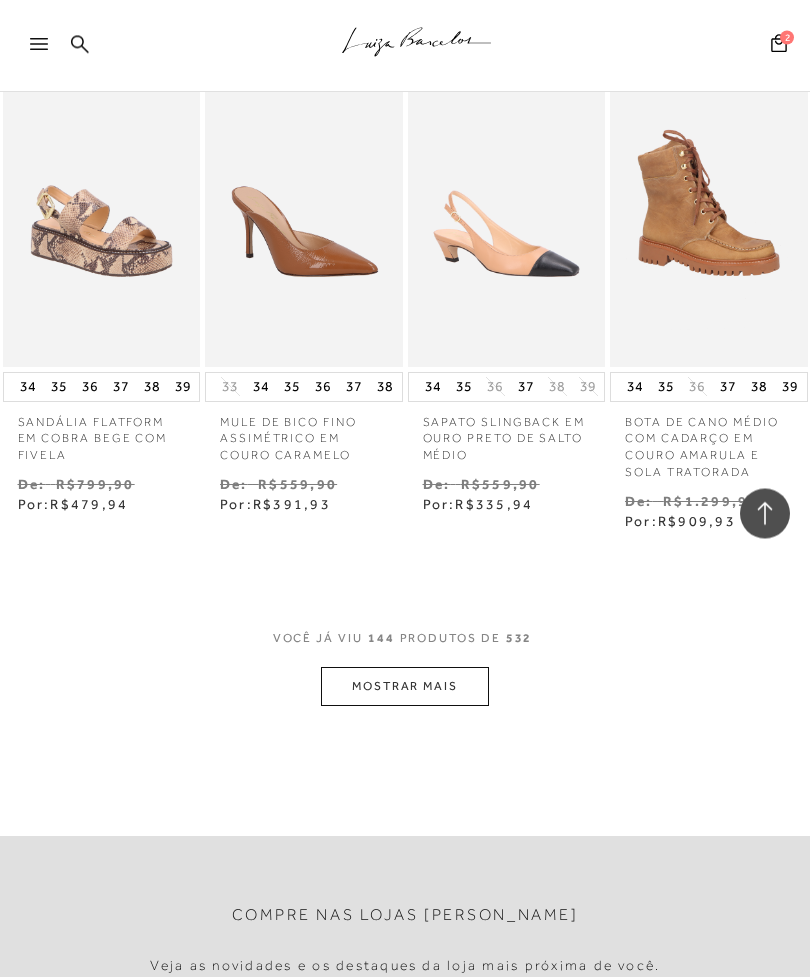 scroll, scrollTop: 17230, scrollLeft: 0, axis: vertical 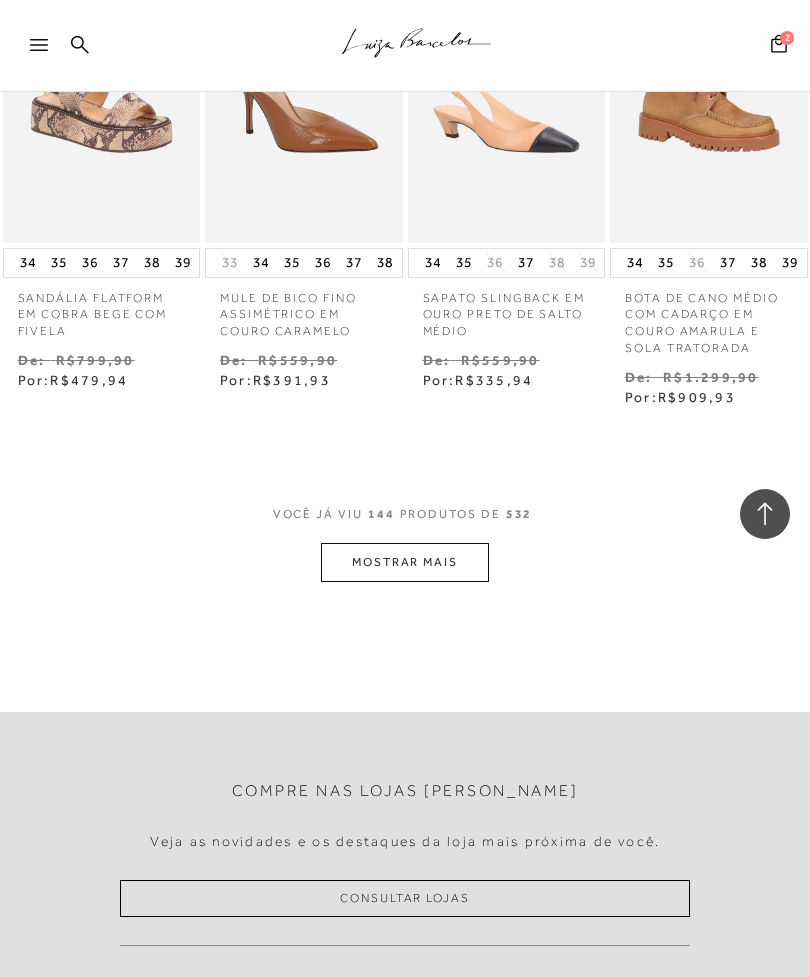 click on "MOSTRAR MAIS" at bounding box center (405, 562) 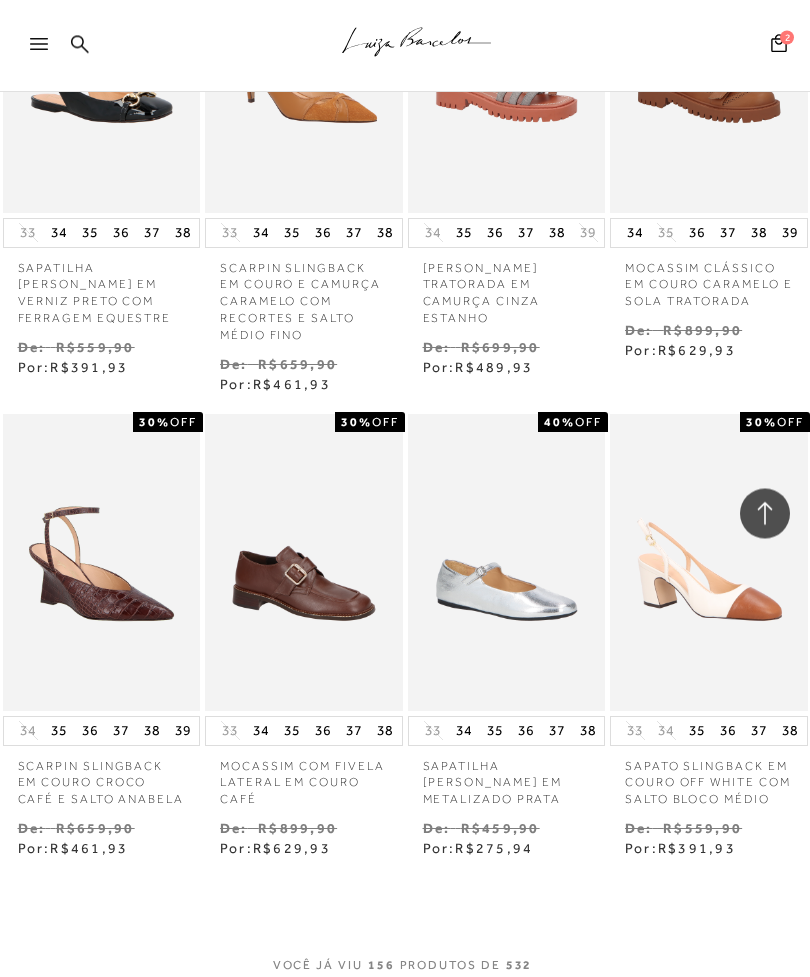 scroll, scrollTop: 18397, scrollLeft: 0, axis: vertical 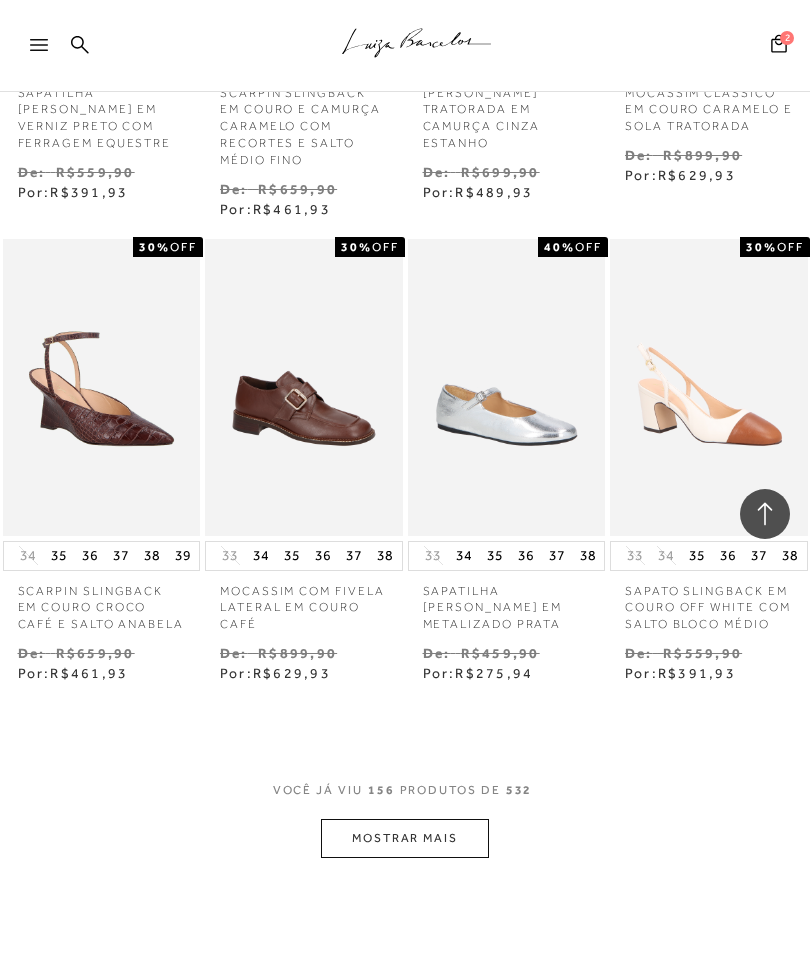 click on "MOSTRAR MAIS" at bounding box center (405, 838) 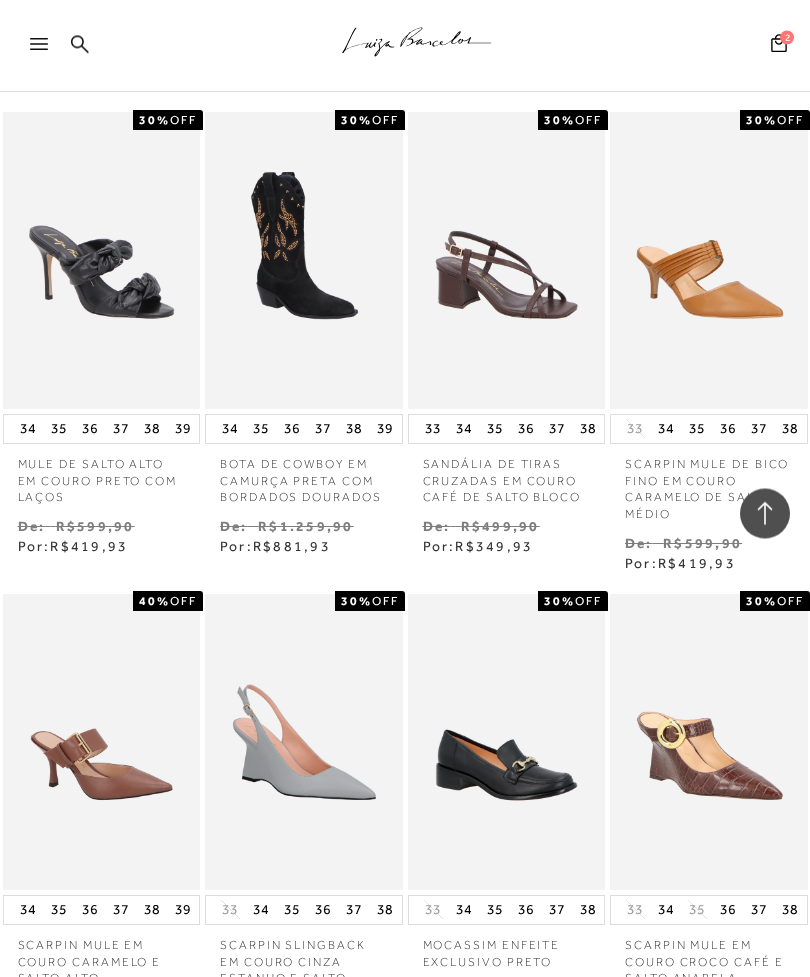 scroll, scrollTop: 19079, scrollLeft: 0, axis: vertical 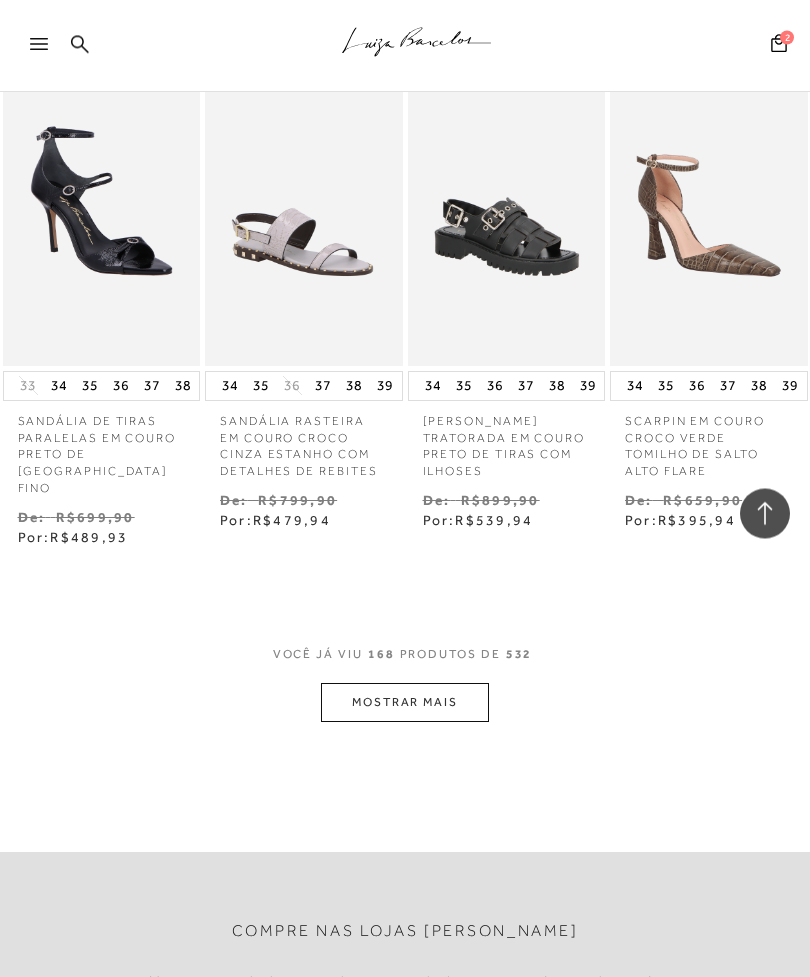 click on "MOSTRAR MAIS" at bounding box center [405, 703] 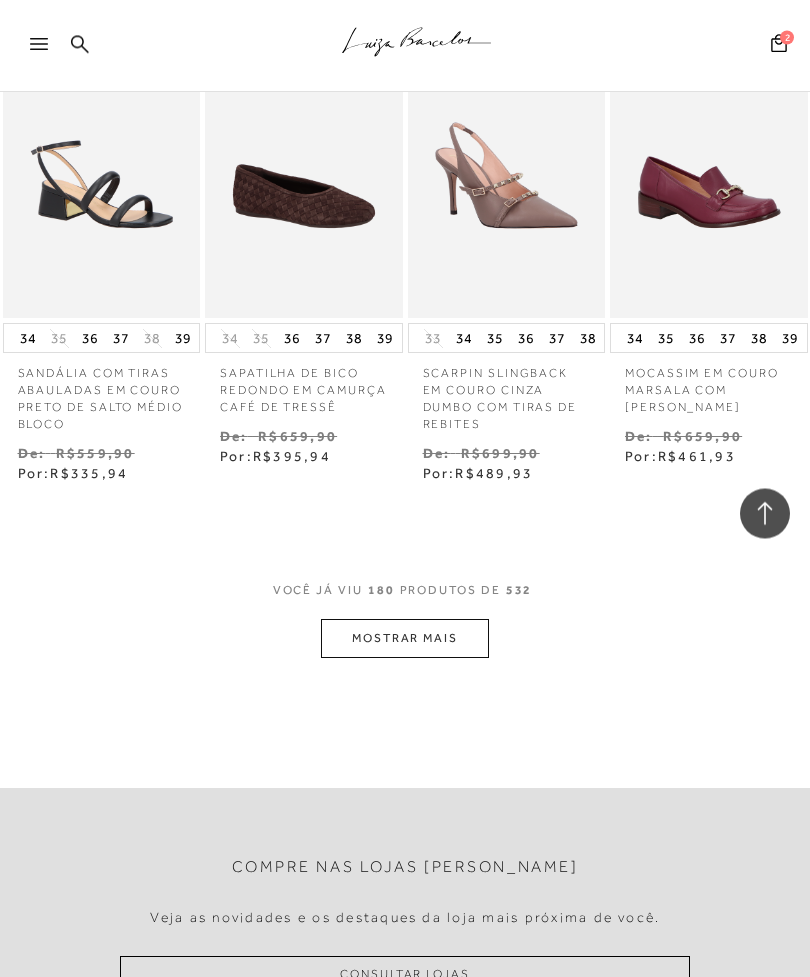 scroll, scrollTop: 21541, scrollLeft: 0, axis: vertical 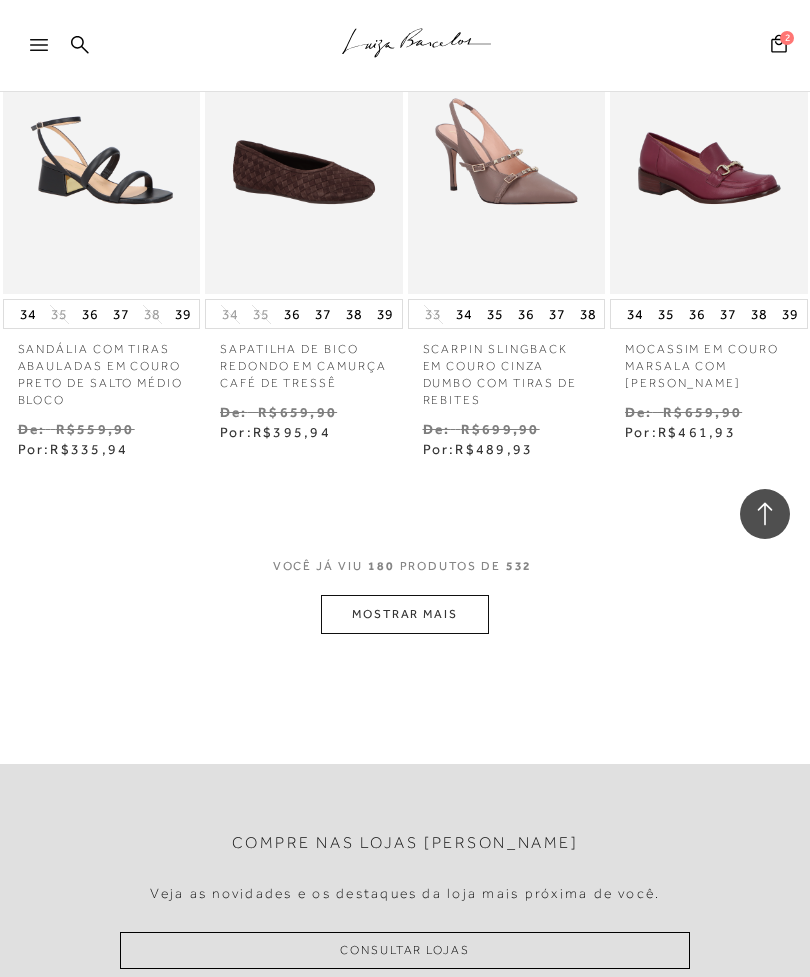 click on "MOSTRAR MAIS" at bounding box center (405, 614) 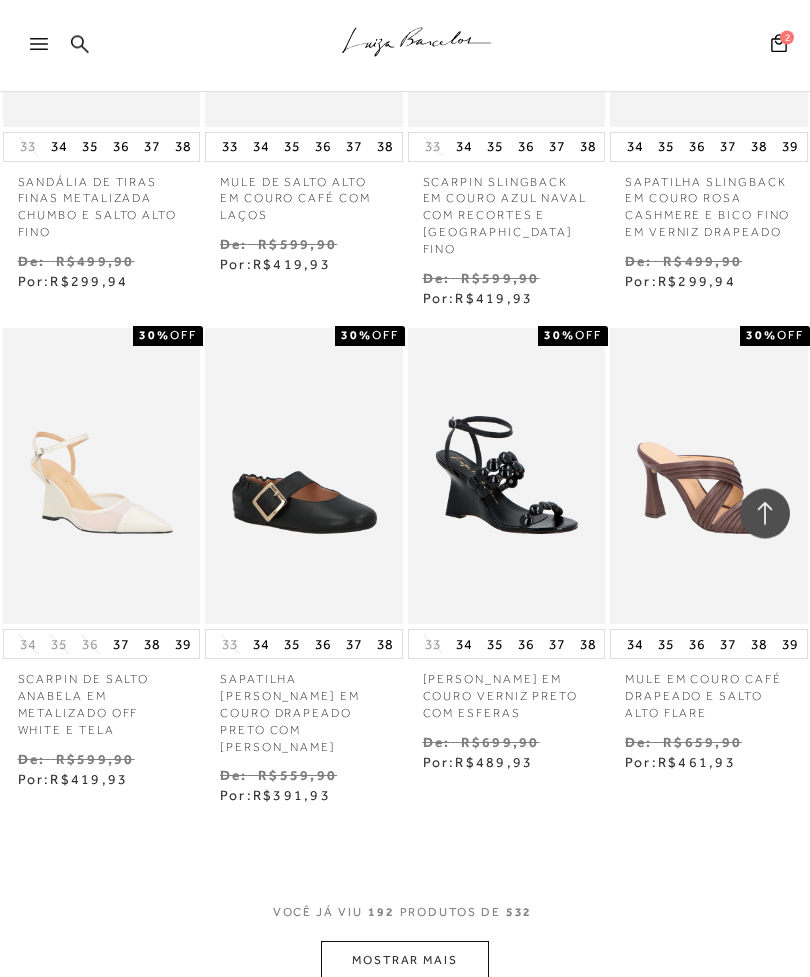 scroll, scrollTop: 22929, scrollLeft: 0, axis: vertical 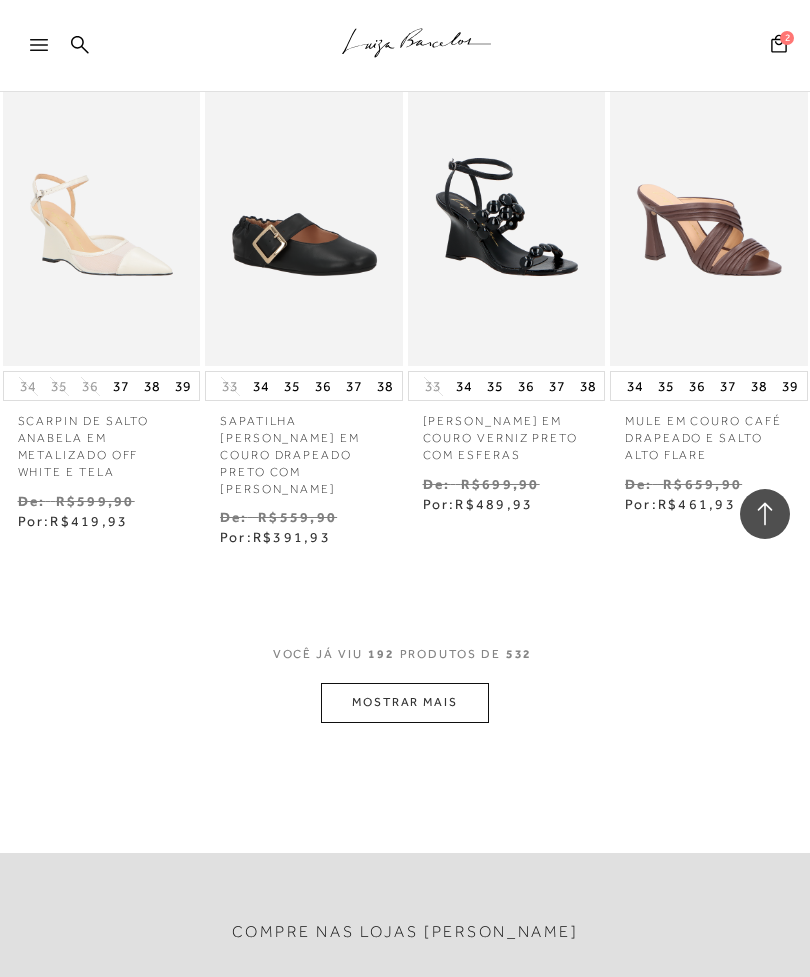 click on "MOSTRAR MAIS" at bounding box center [405, 702] 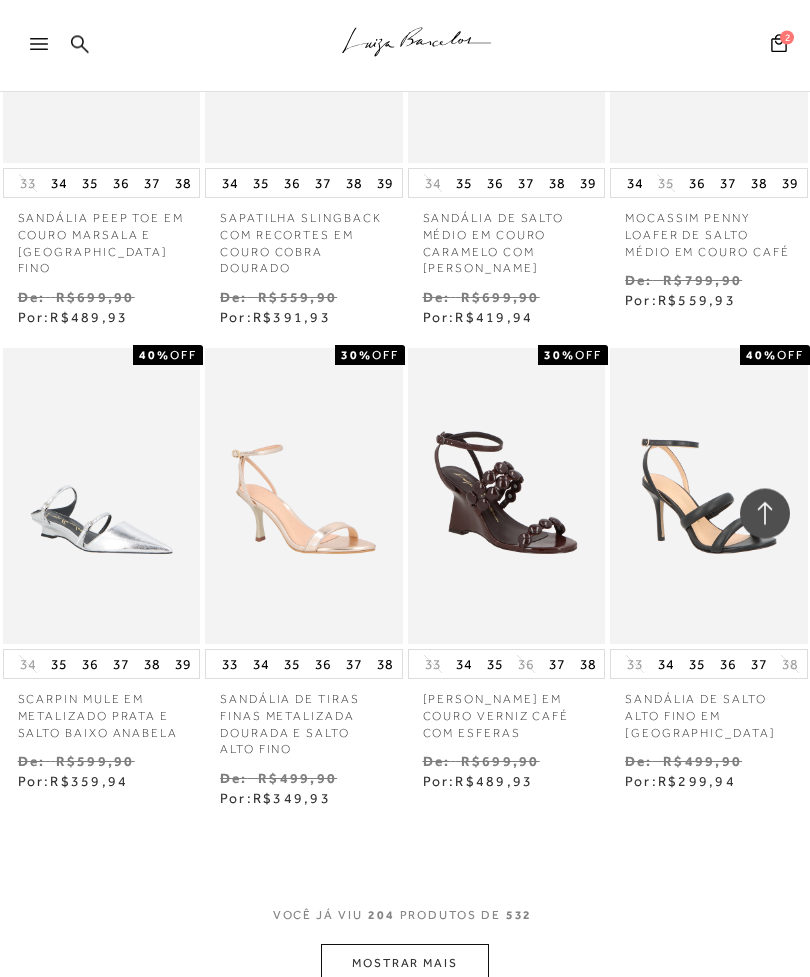 scroll, scrollTop: 24180, scrollLeft: 0, axis: vertical 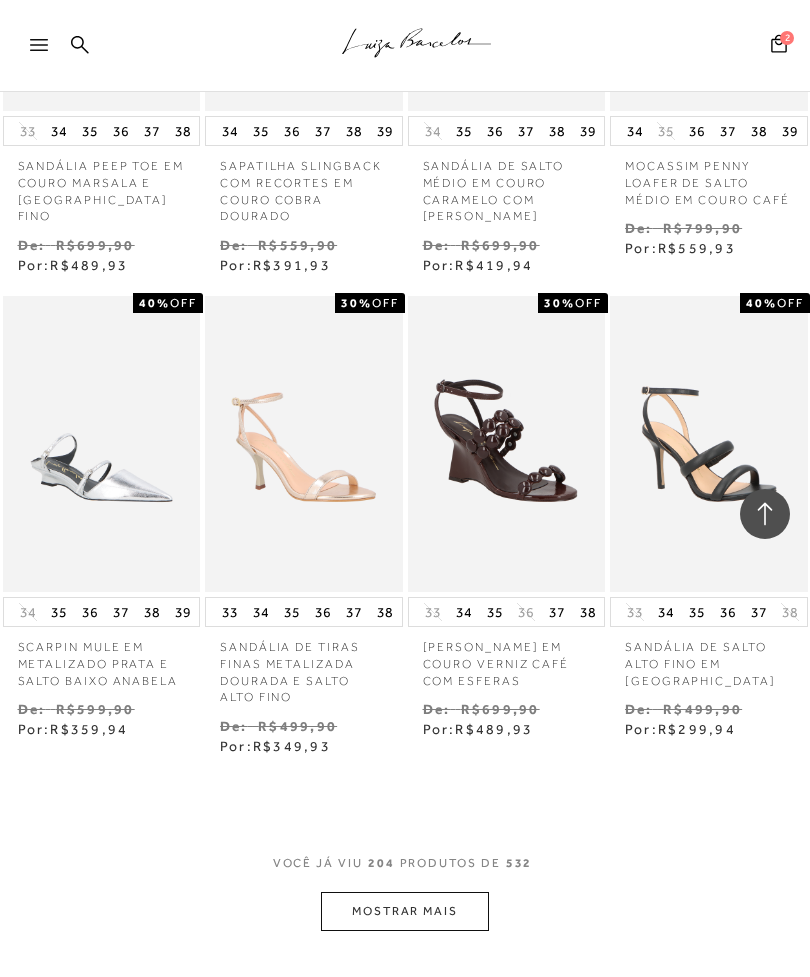 click on "MOSTRAR MAIS" at bounding box center [405, 911] 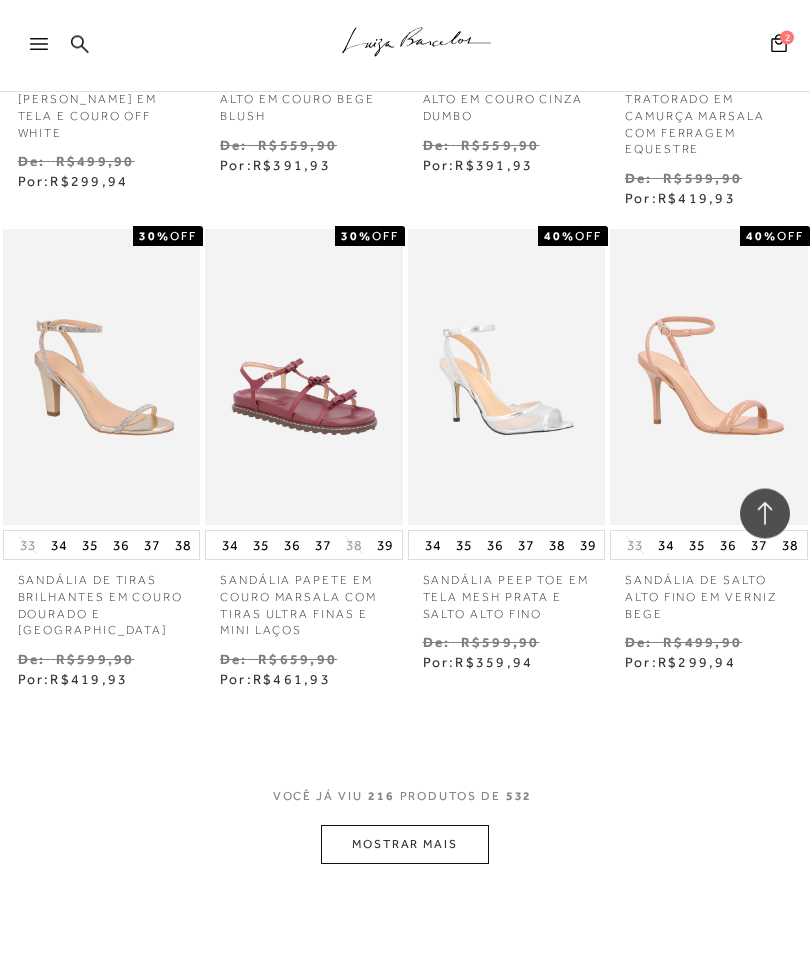 scroll, scrollTop: 25751, scrollLeft: 0, axis: vertical 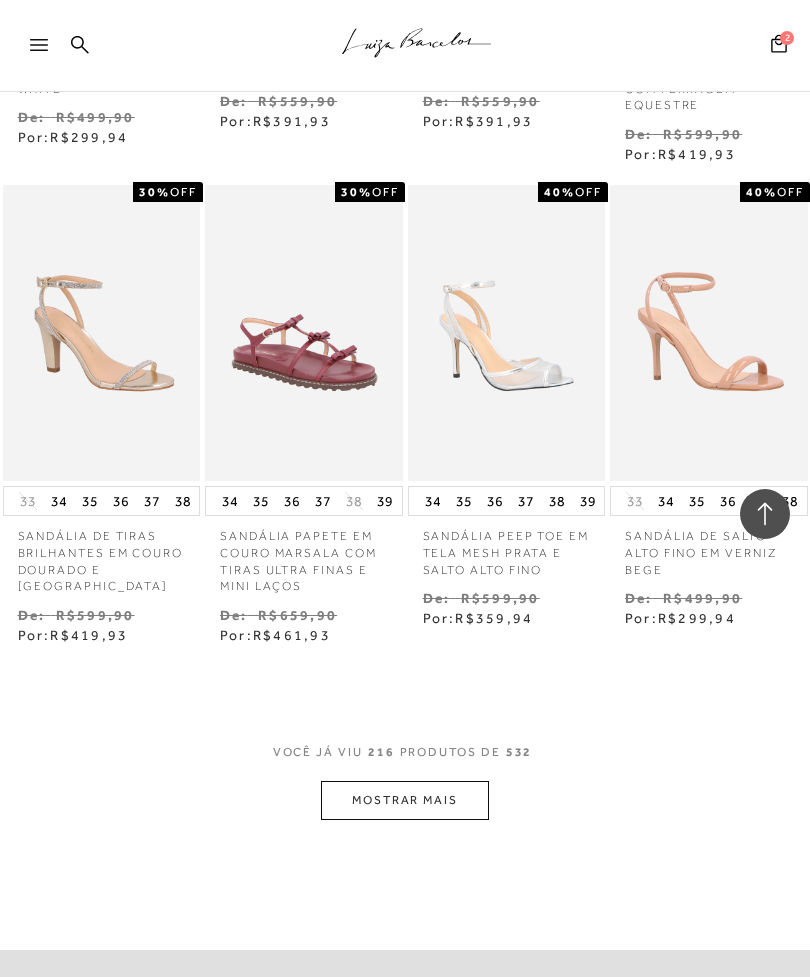 click on "MOSTRAR MAIS" at bounding box center (405, 800) 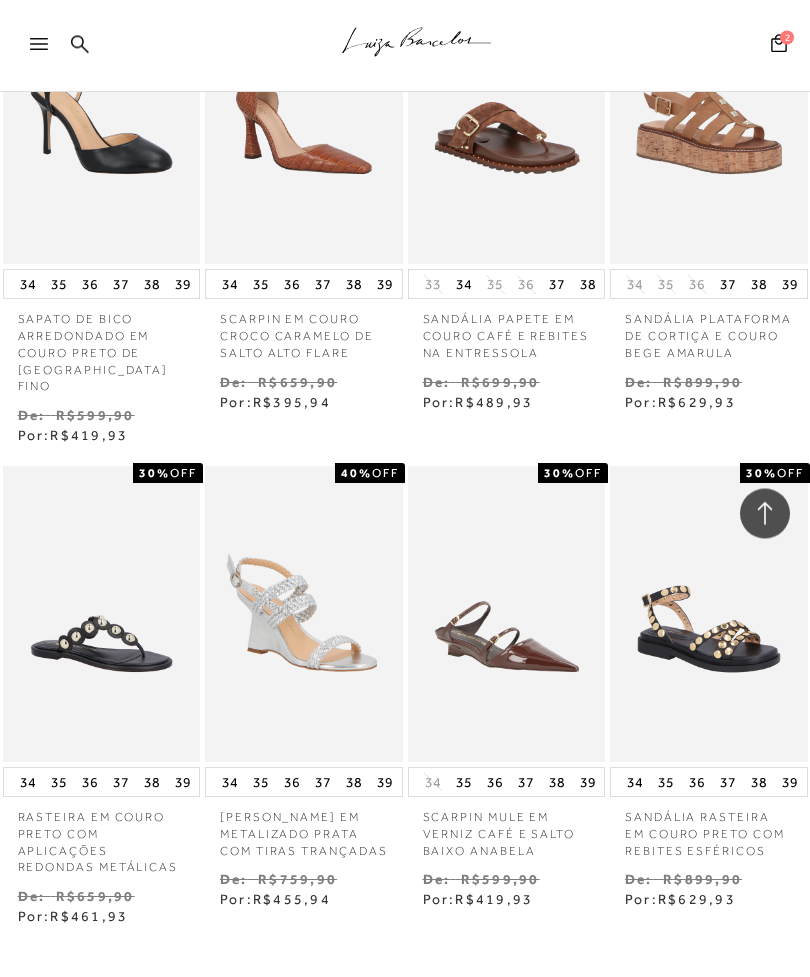 scroll, scrollTop: 26965, scrollLeft: 0, axis: vertical 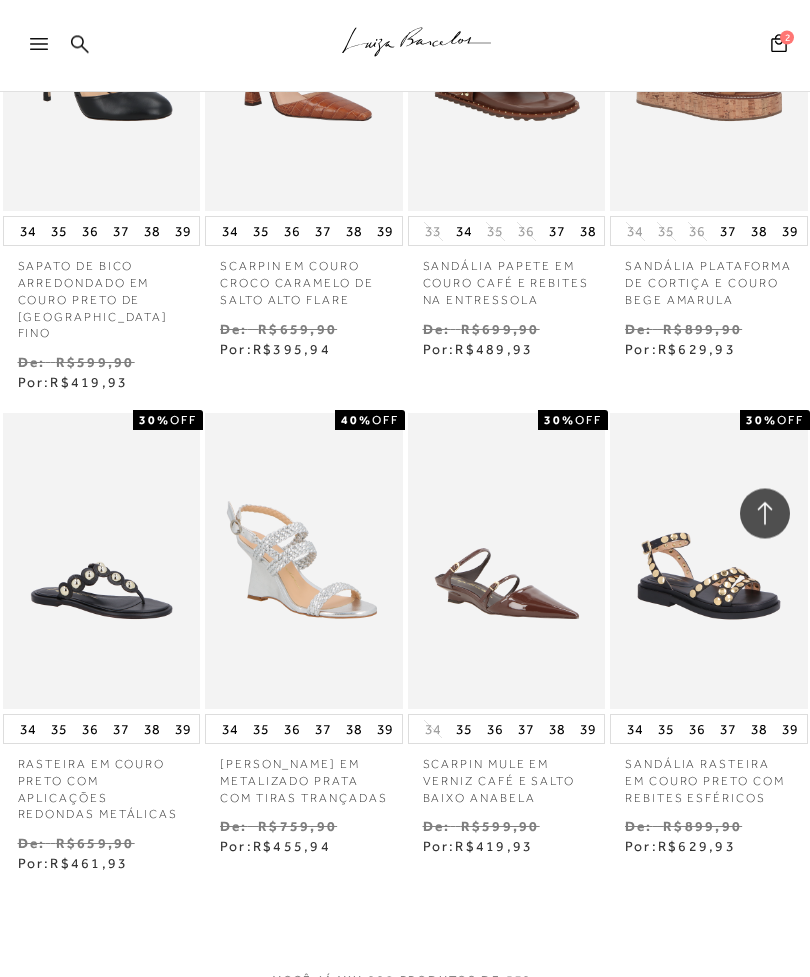 click on "MOSTRAR MAIS" at bounding box center [405, 1029] 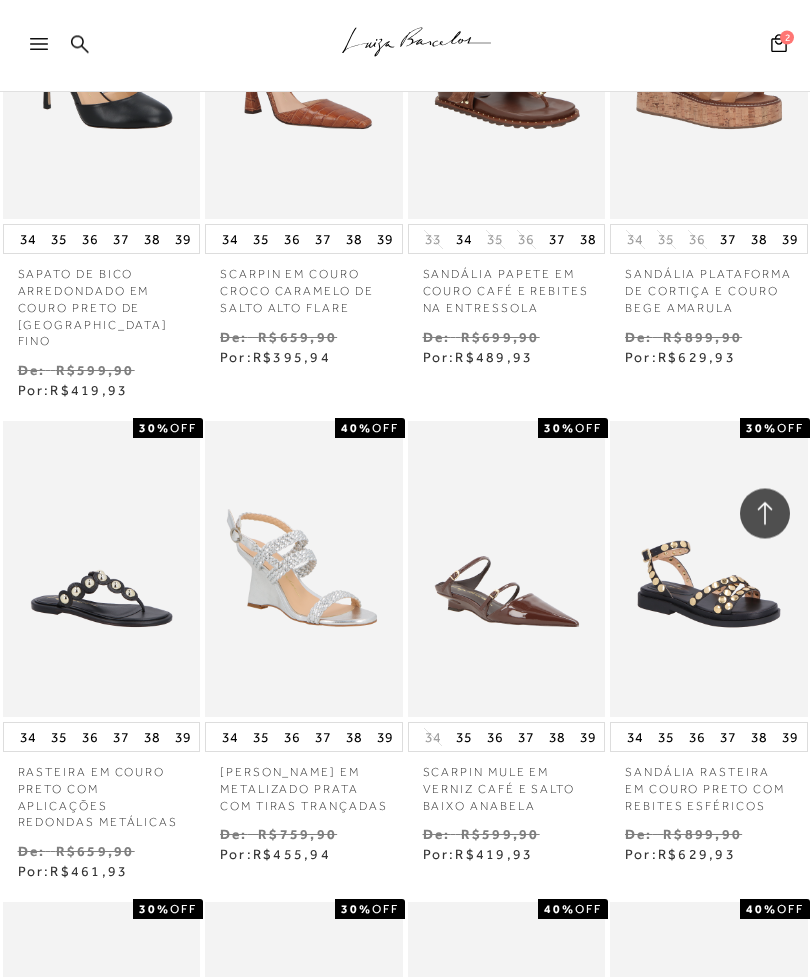 scroll, scrollTop: 26947, scrollLeft: 0, axis: vertical 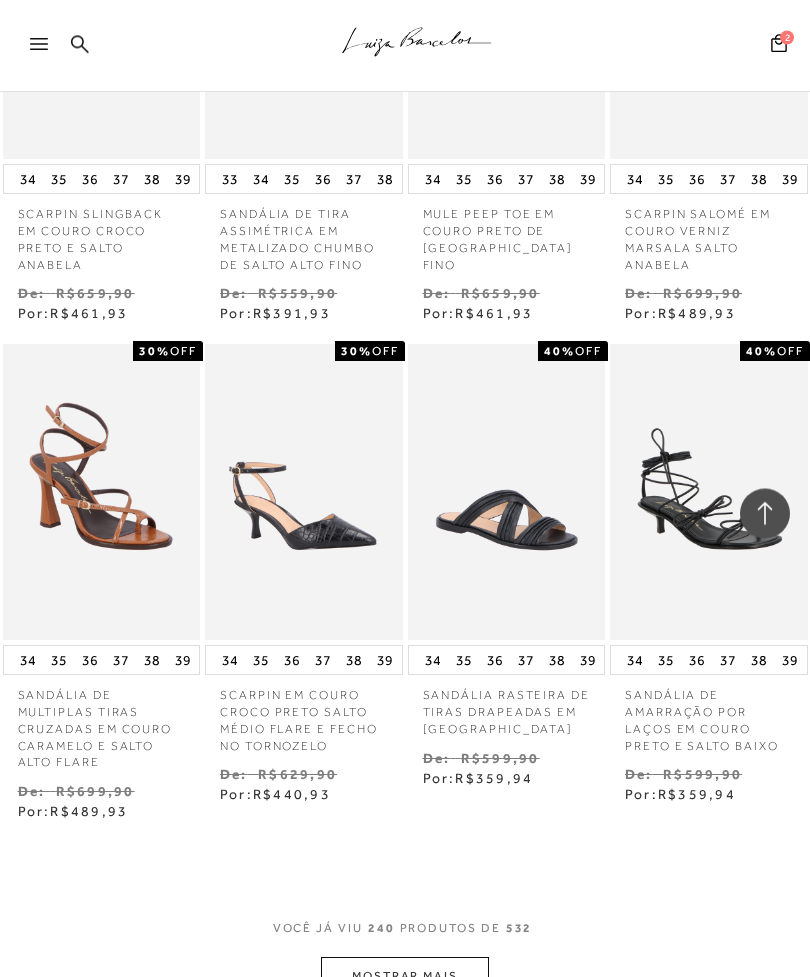 click on "MOSTRAR MAIS" at bounding box center (405, 977) 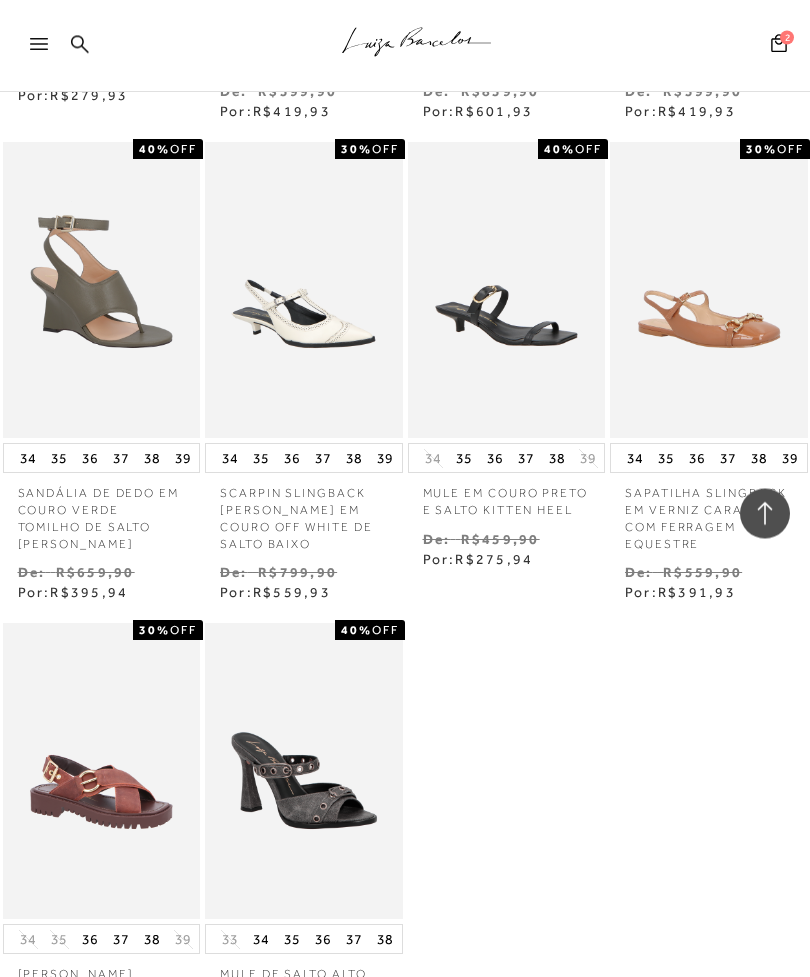 click on "MOSTRAR MAIS" at bounding box center [405, 1239] 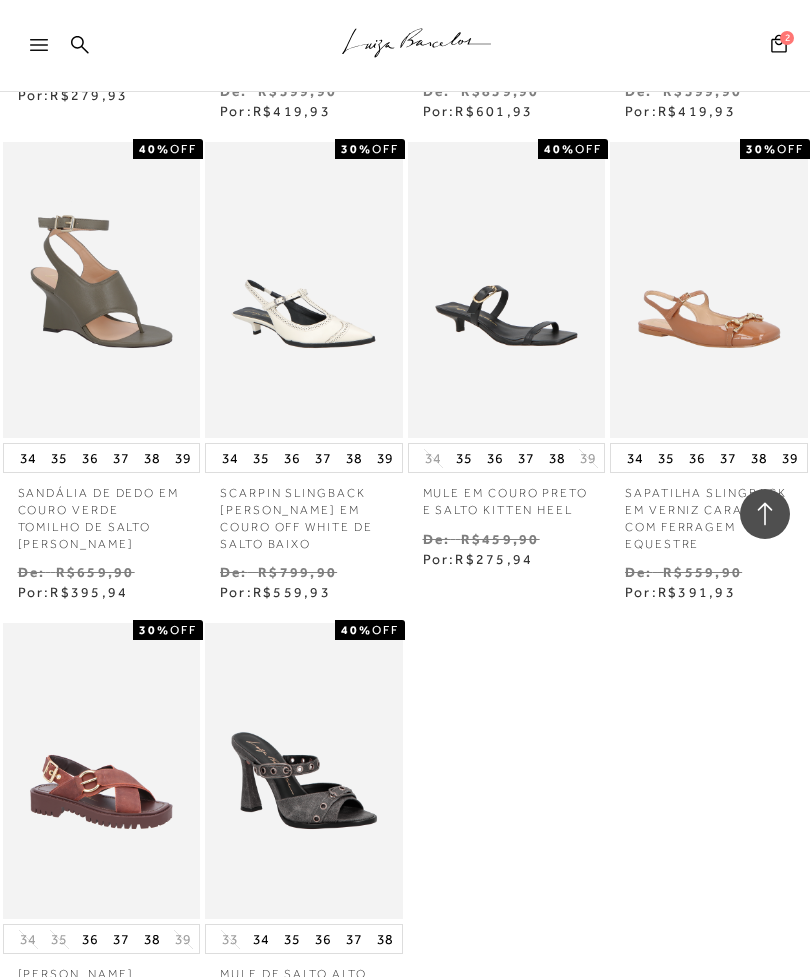 click on "MOSTRAR MAIS" at bounding box center [405, 1238] 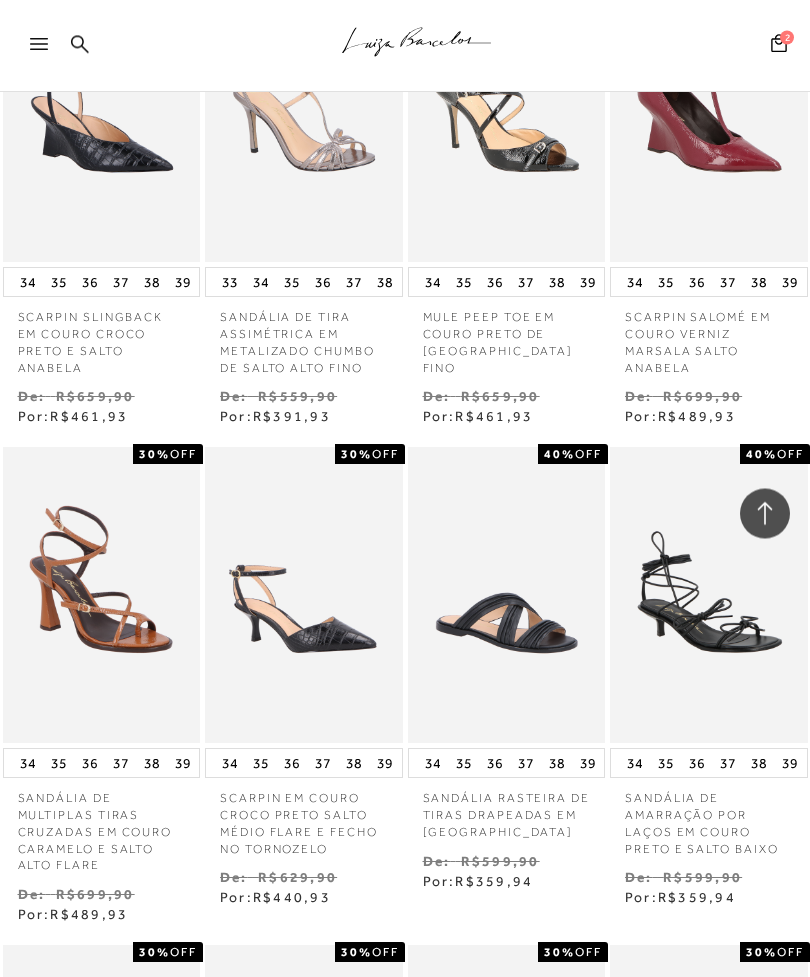 scroll, scrollTop: 28367, scrollLeft: 0, axis: vertical 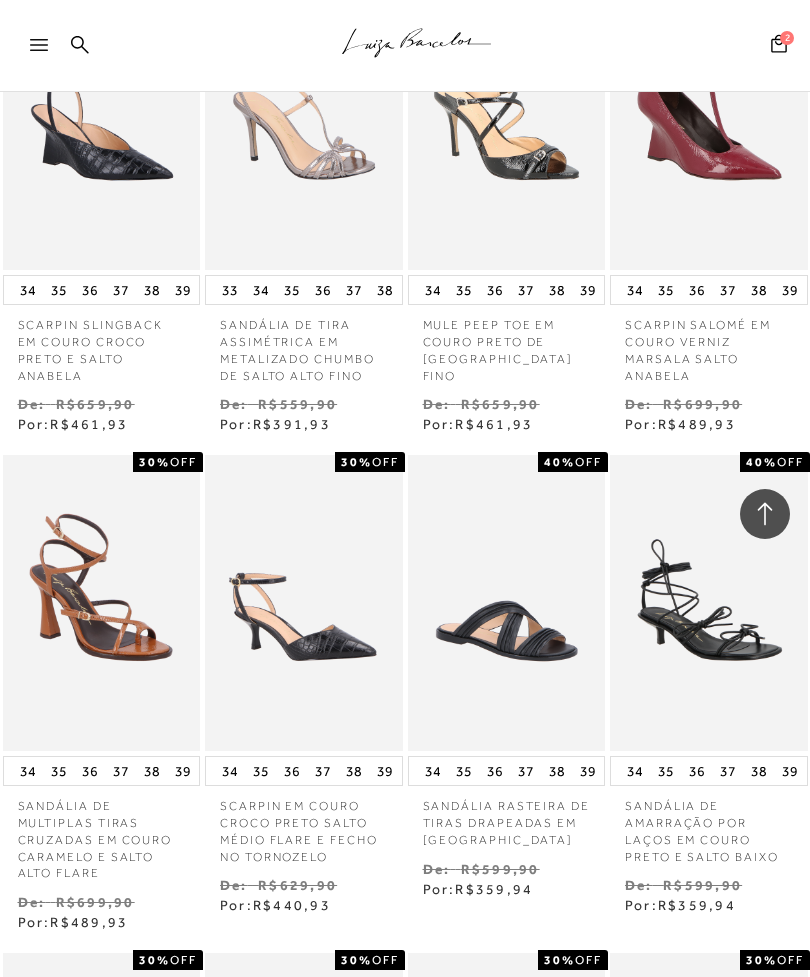 click at bounding box center [48, 51] 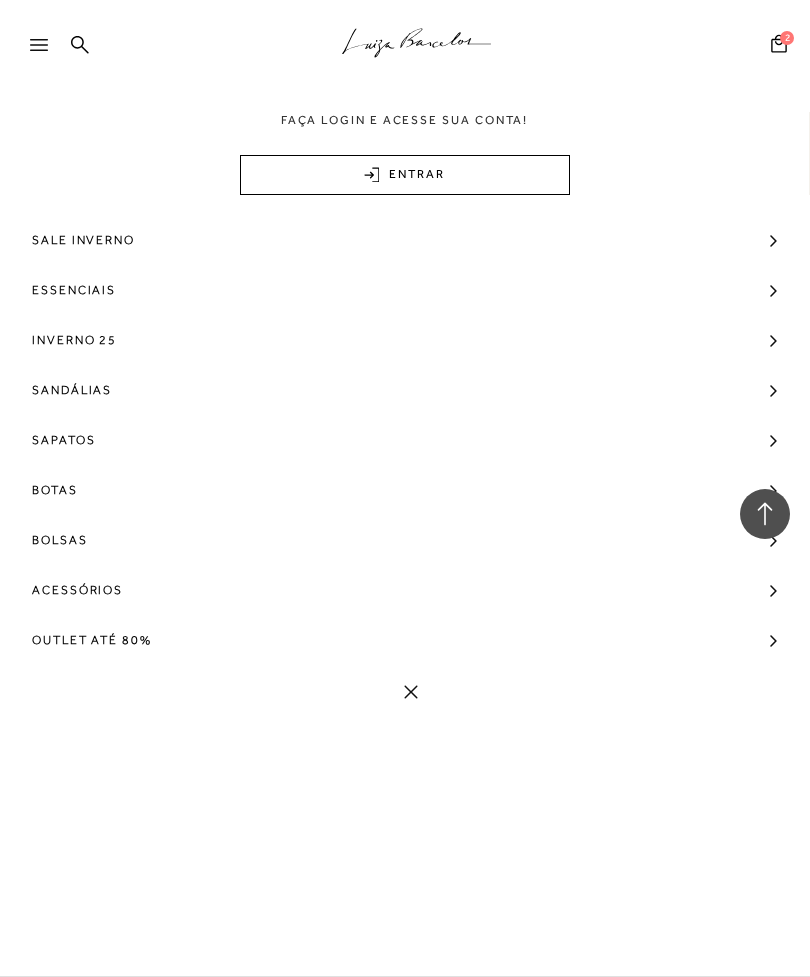 click on "Outlet até 80%" at bounding box center [92, 640] 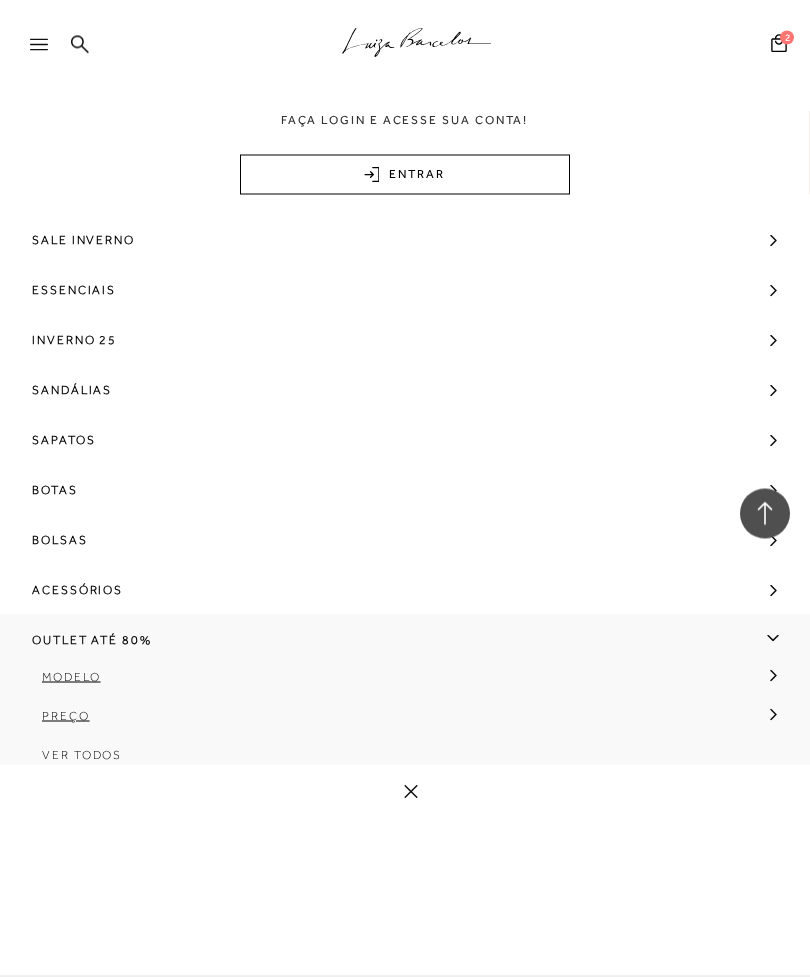 scroll, scrollTop: 21675, scrollLeft: 0, axis: vertical 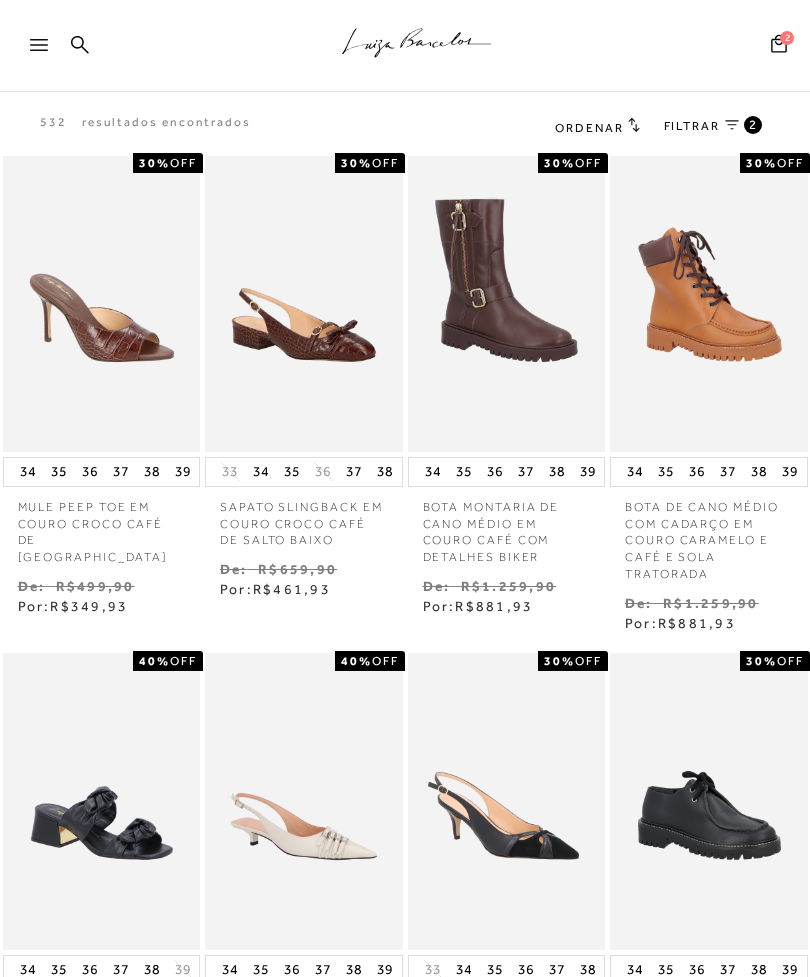 click at bounding box center [48, 51] 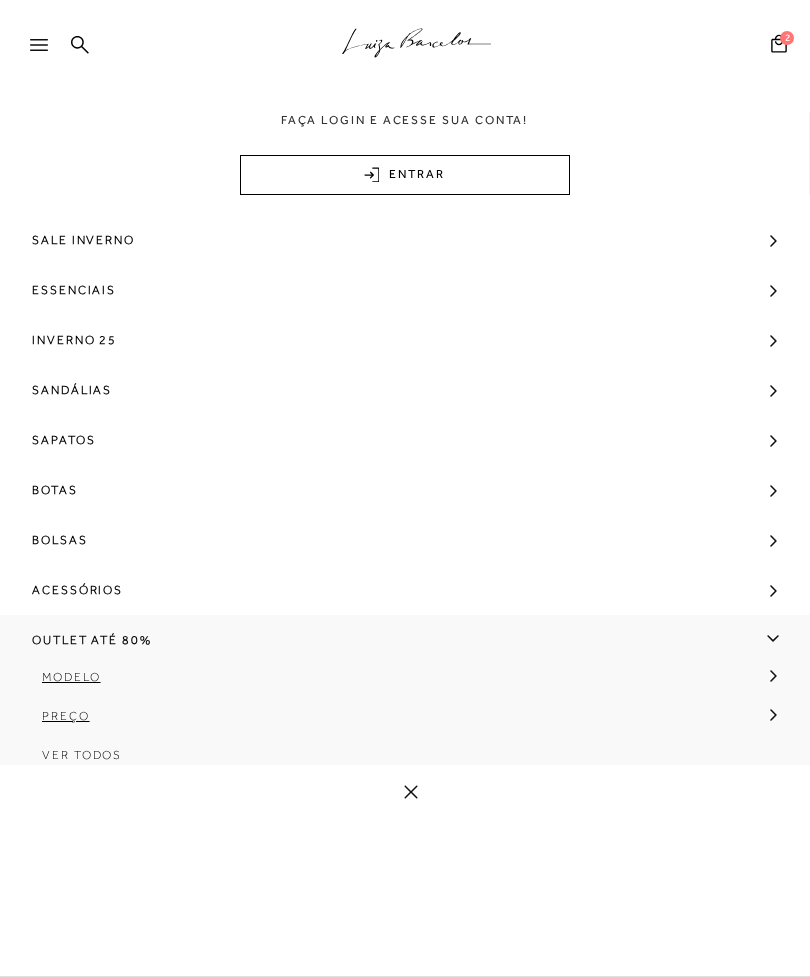 click on "Ver Todos" at bounding box center [82, 755] 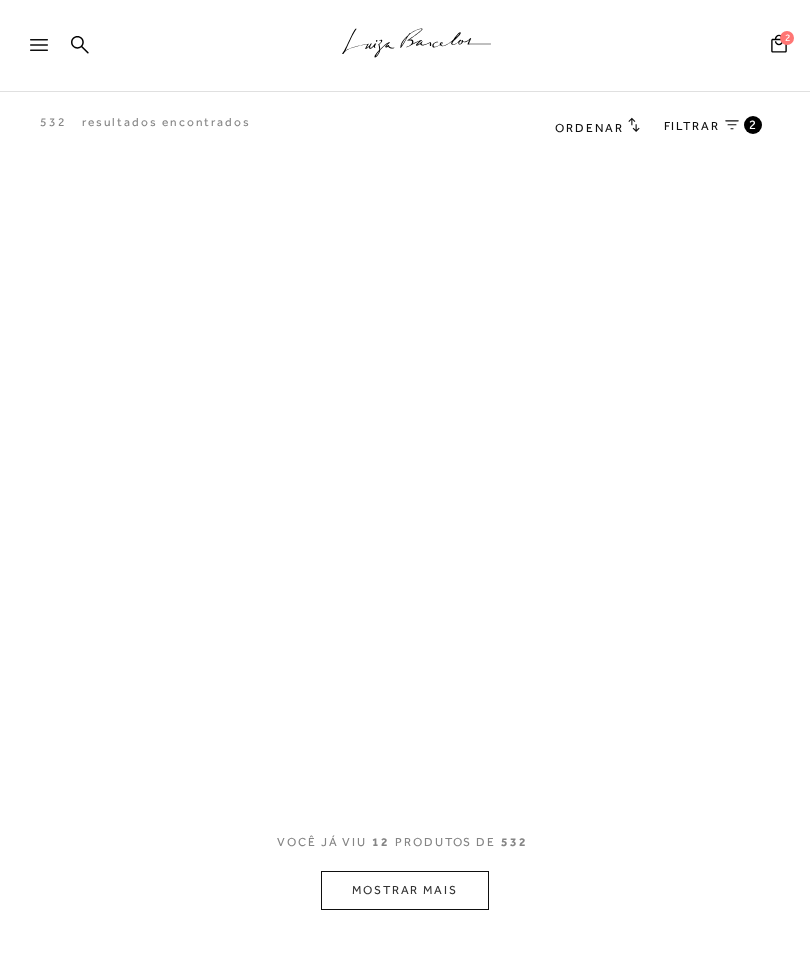 click on "A página Coleção é mostrada na exibição em grade" at bounding box center [405, 453] 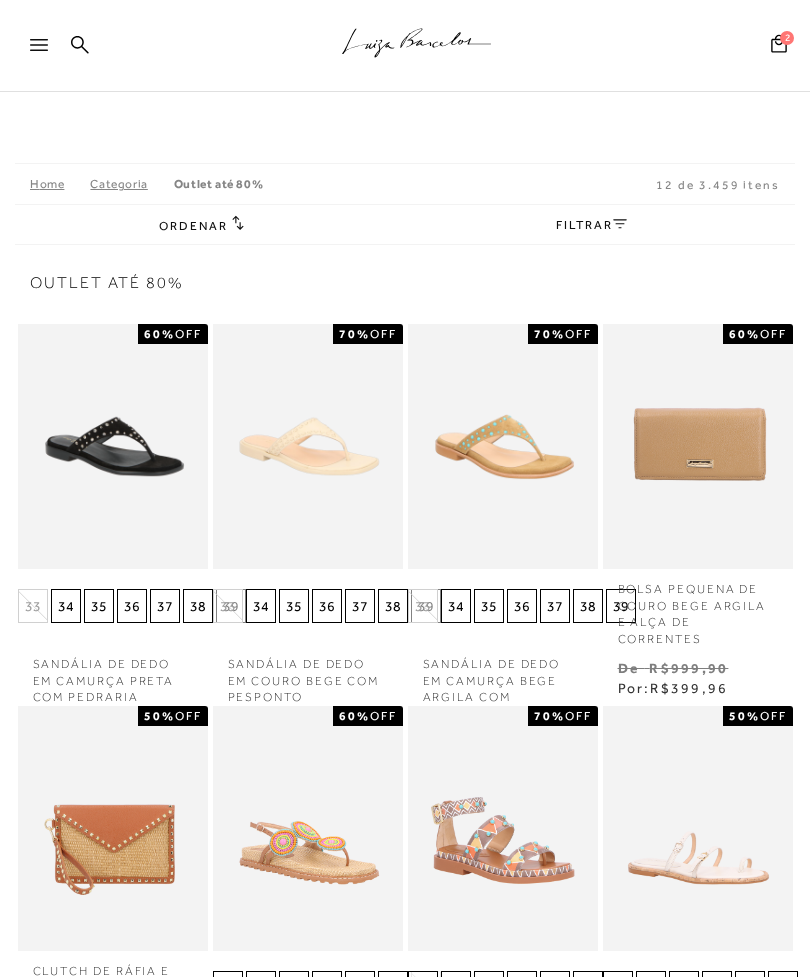 scroll, scrollTop: 0, scrollLeft: 0, axis: both 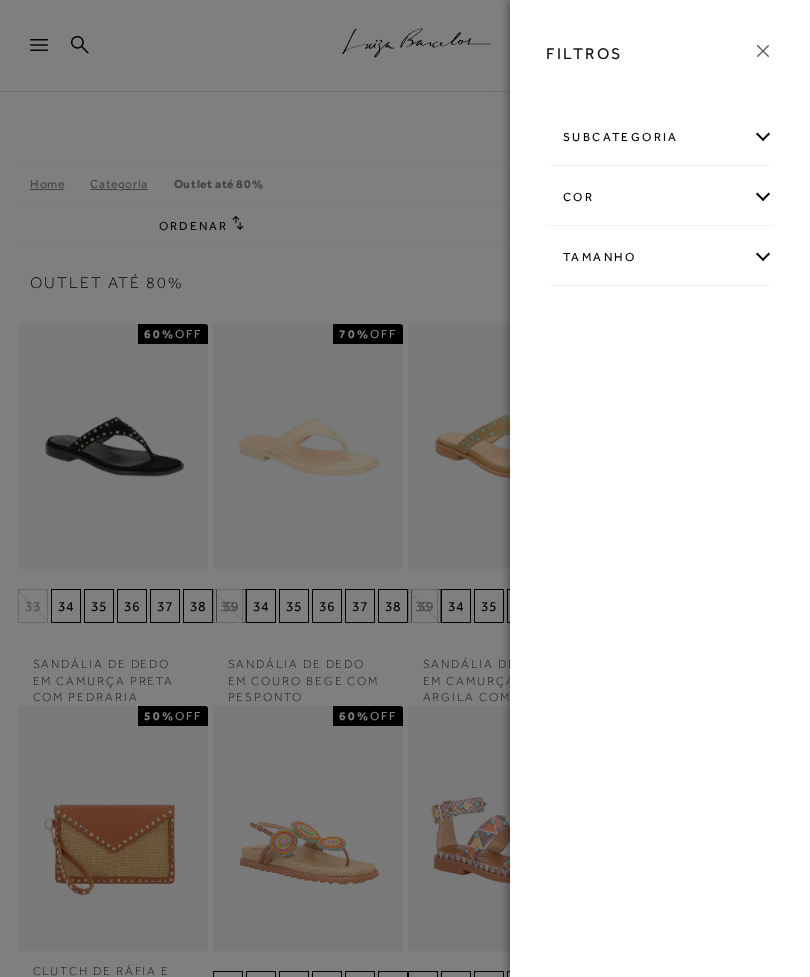 click on "Tamanho" at bounding box center (660, 257) 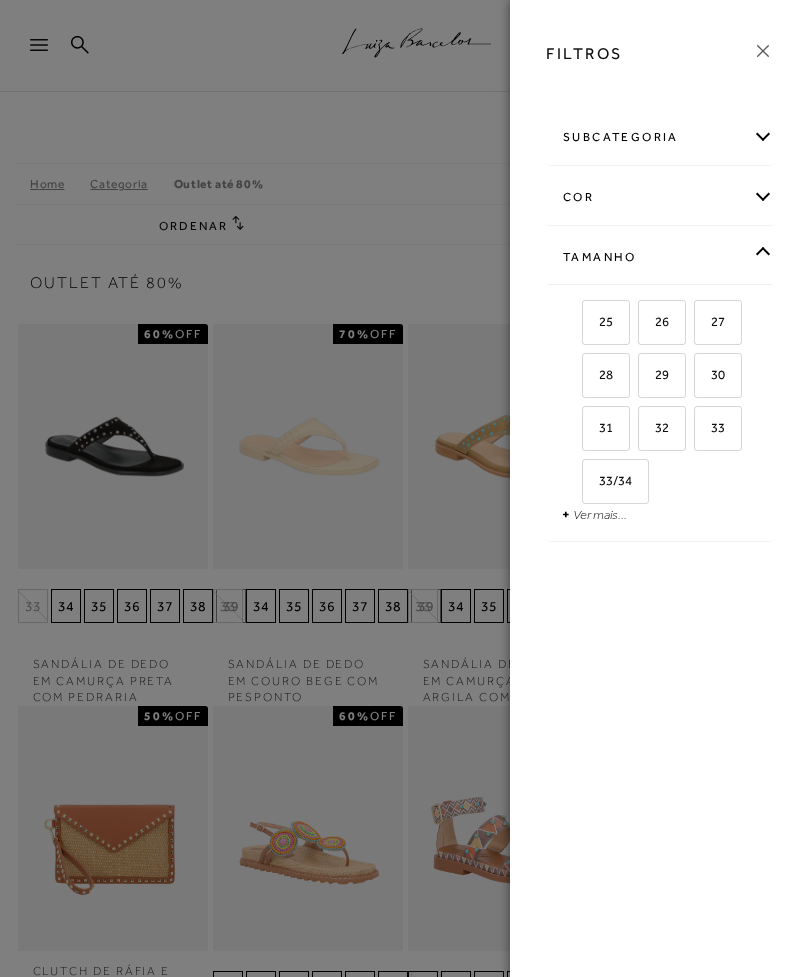 click on "Ver mais..." at bounding box center (600, 514) 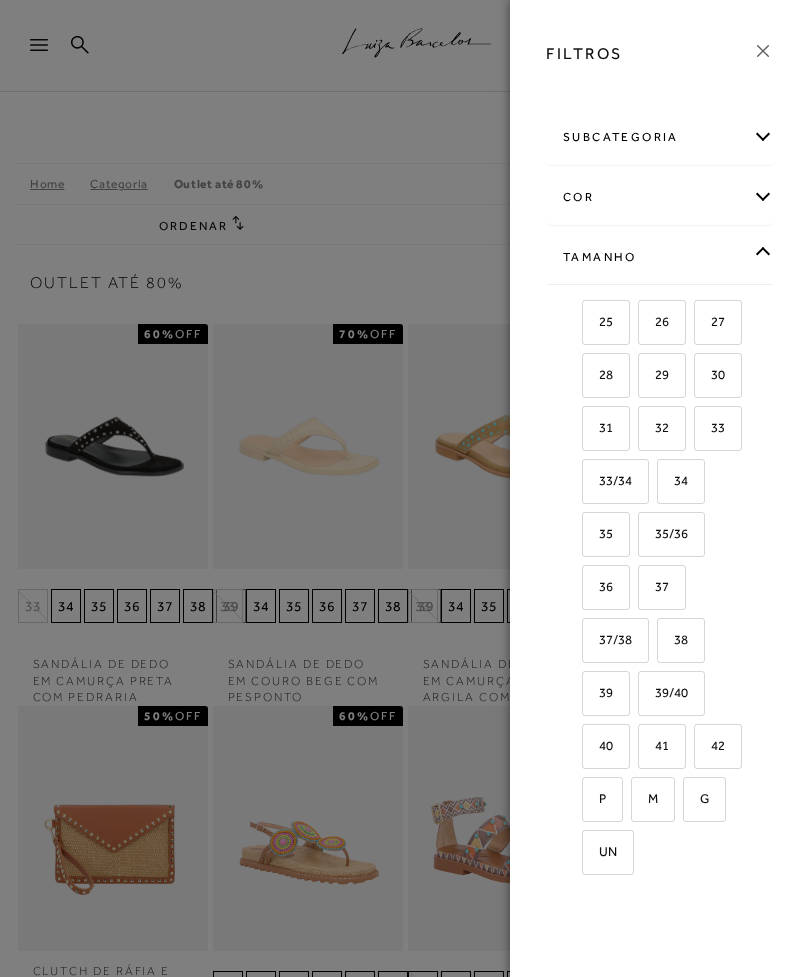 click on "37" at bounding box center [654, 586] 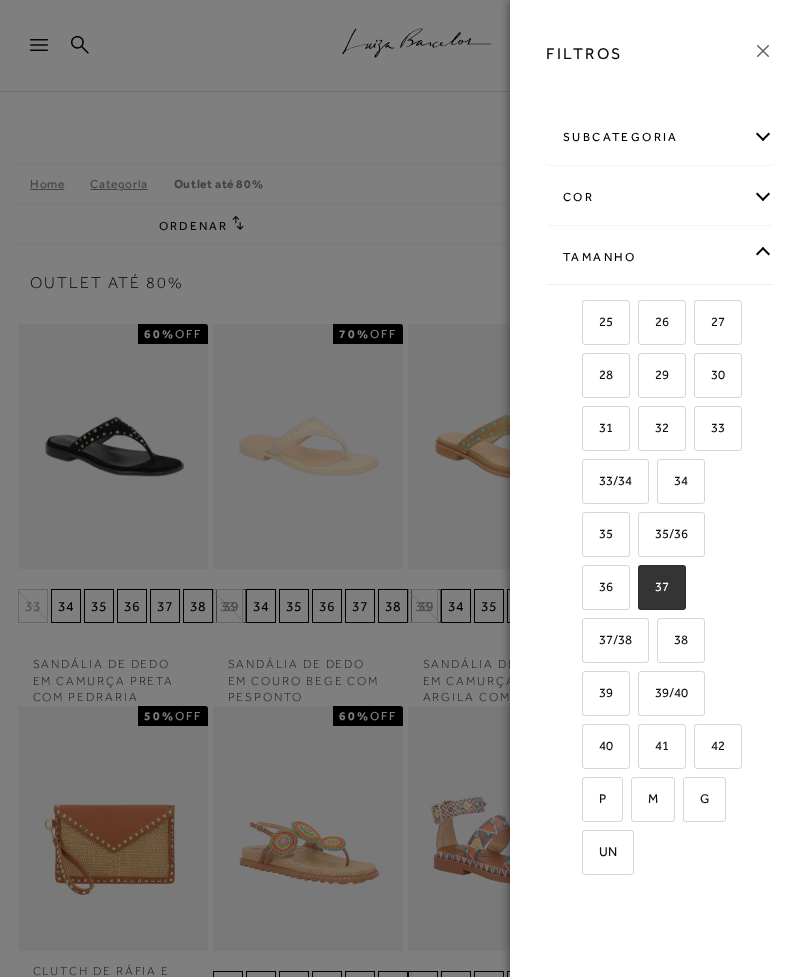 checkbox on "true" 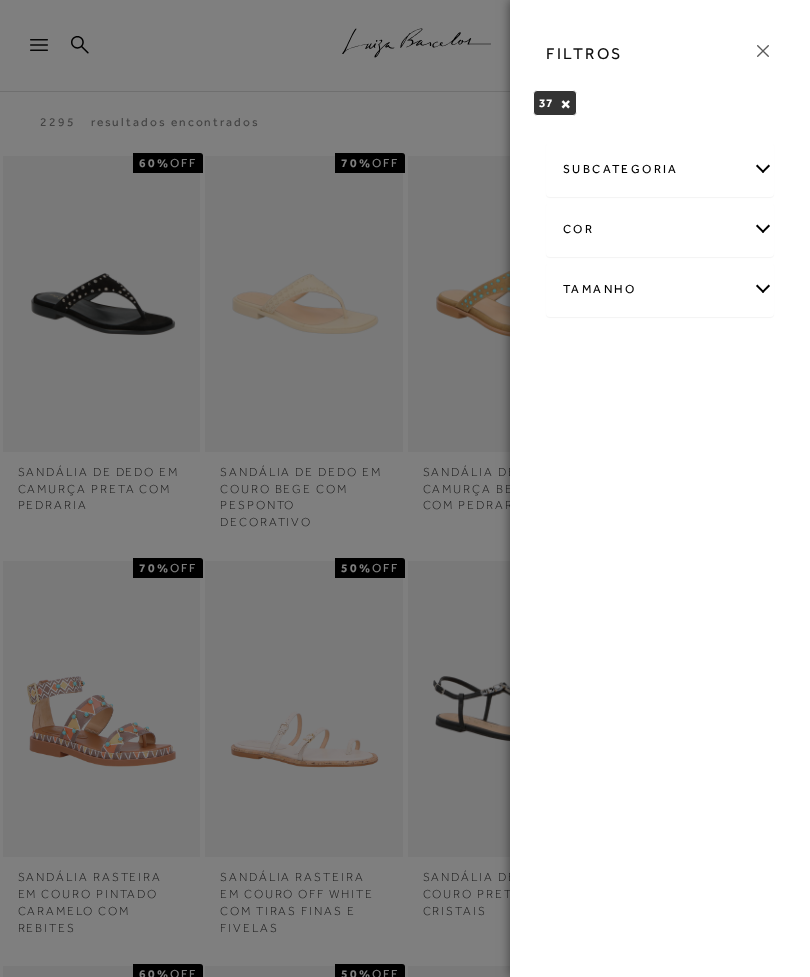 click on "FILTROS" at bounding box center (660, 54) 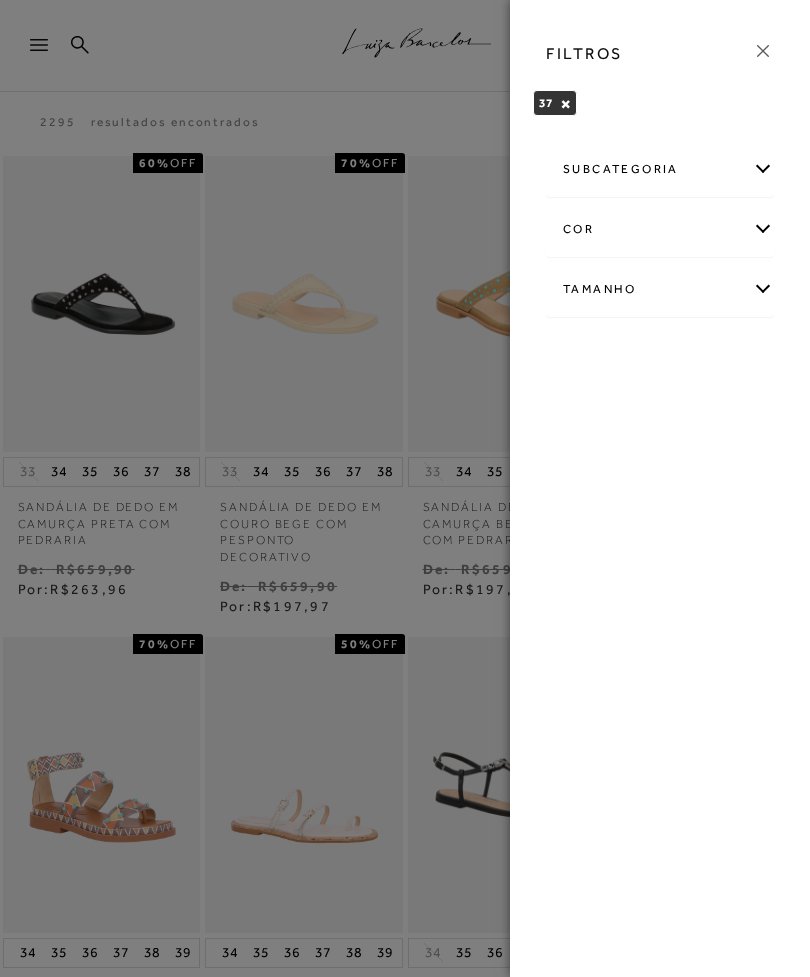 click 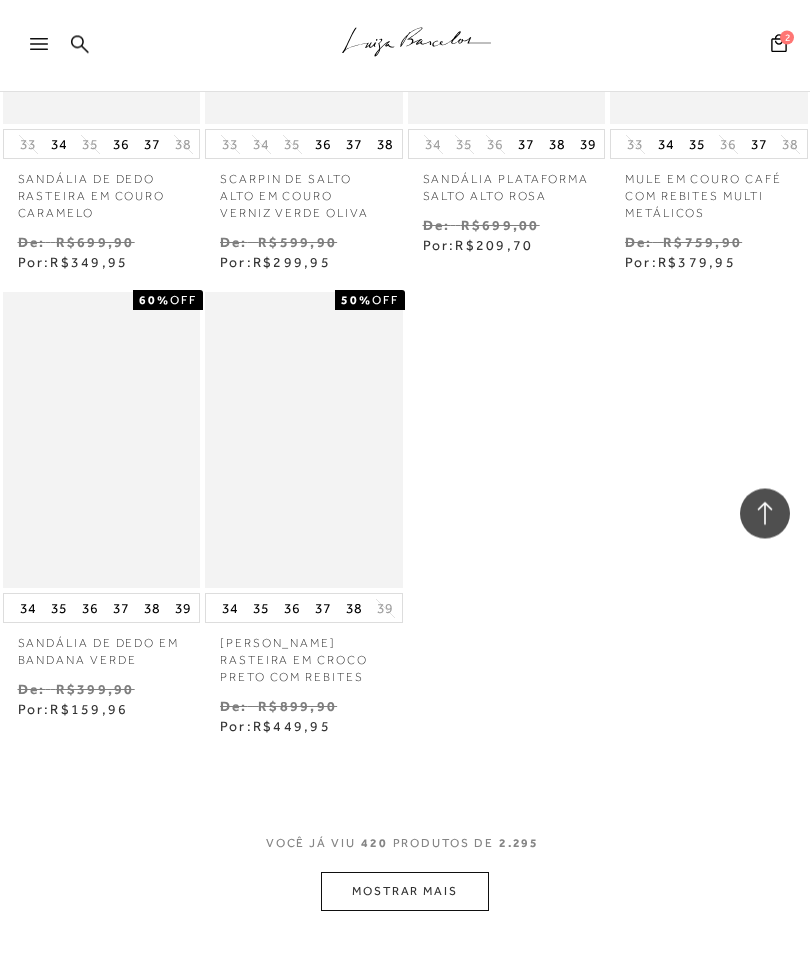 scroll, scrollTop: 29705, scrollLeft: 0, axis: vertical 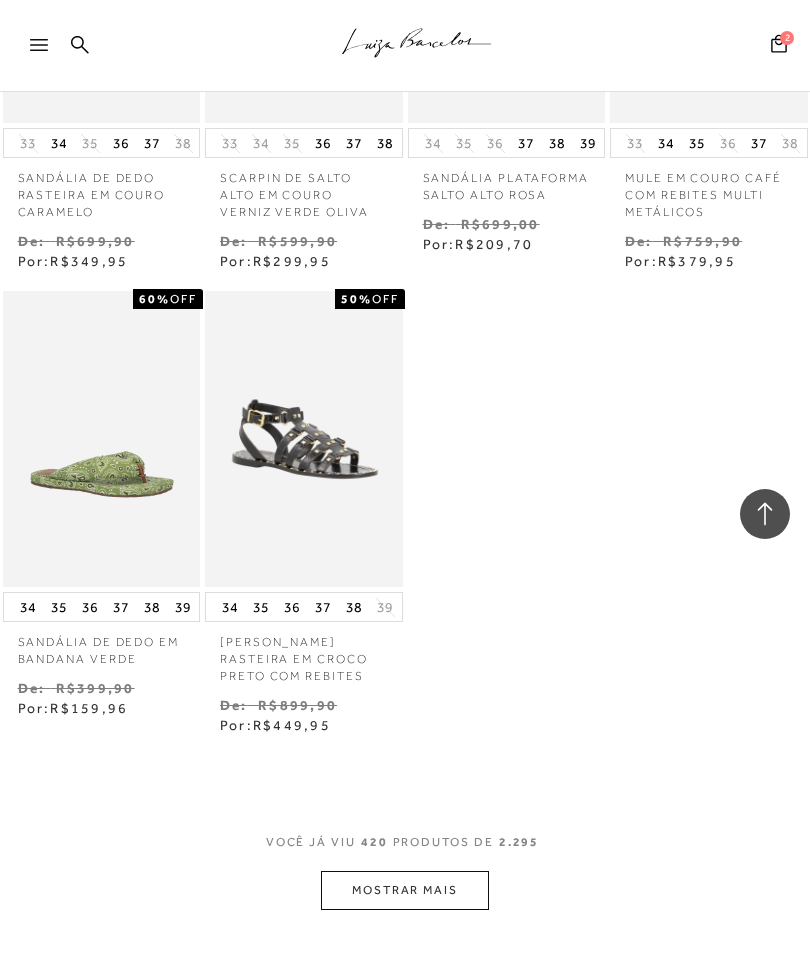 click on "MOSTRAR MAIS" at bounding box center [405, 890] 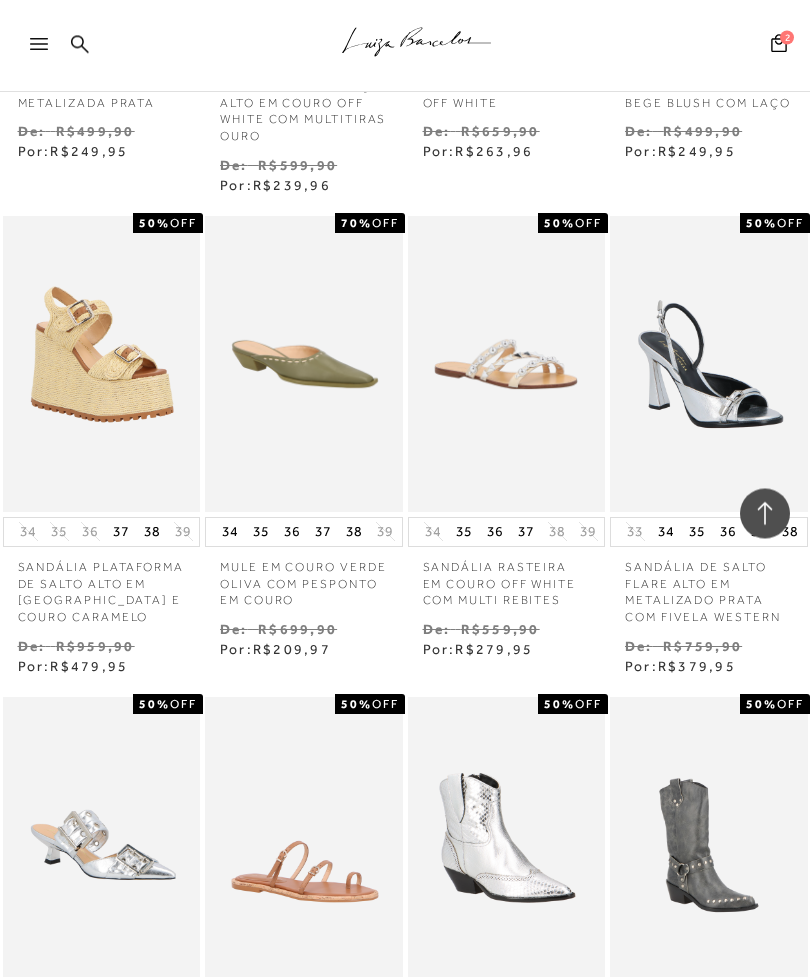 scroll, scrollTop: 40124, scrollLeft: 0, axis: vertical 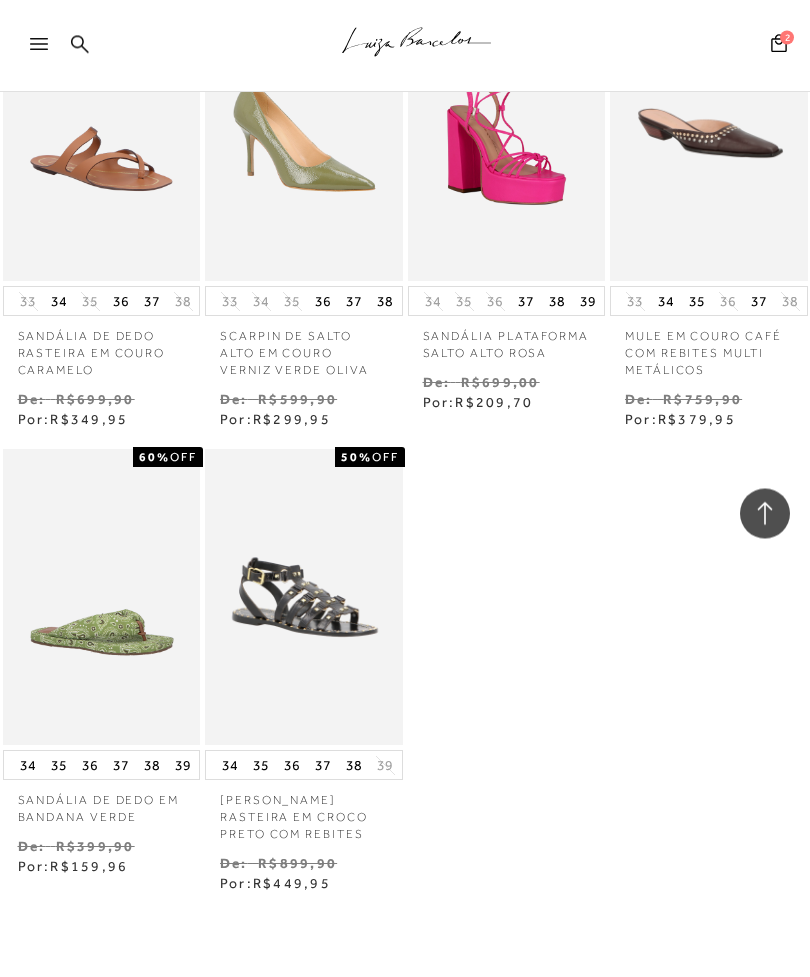click on "MOSTRAR MAIS" at bounding box center (405, 1049) 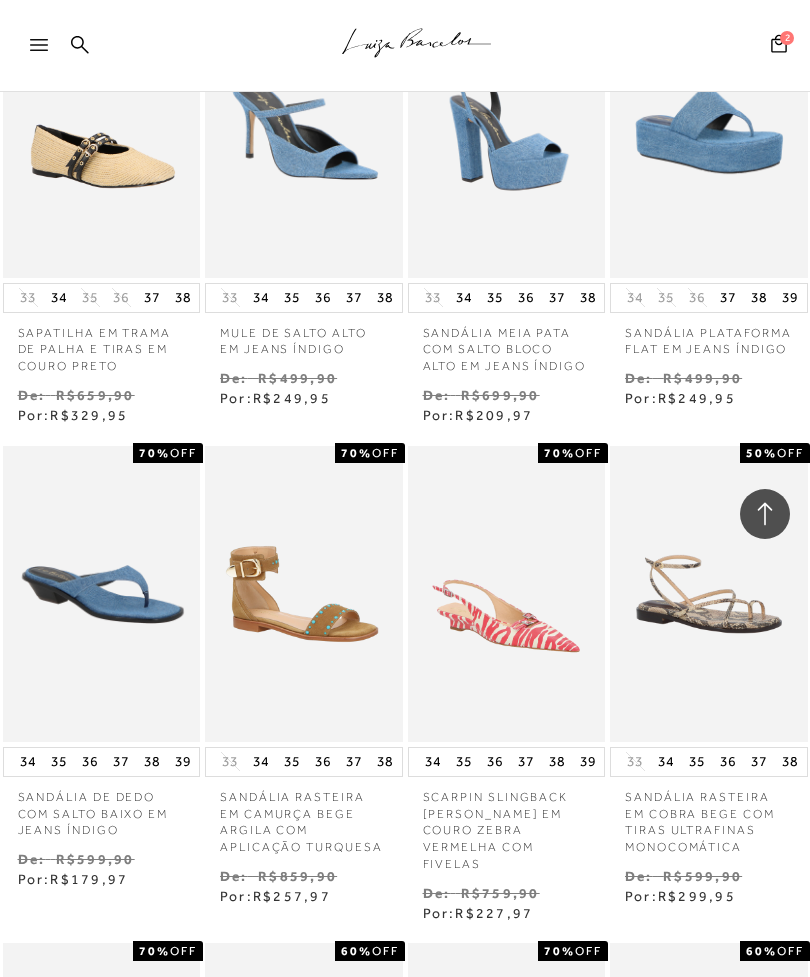 scroll, scrollTop: 33366, scrollLeft: 0, axis: vertical 